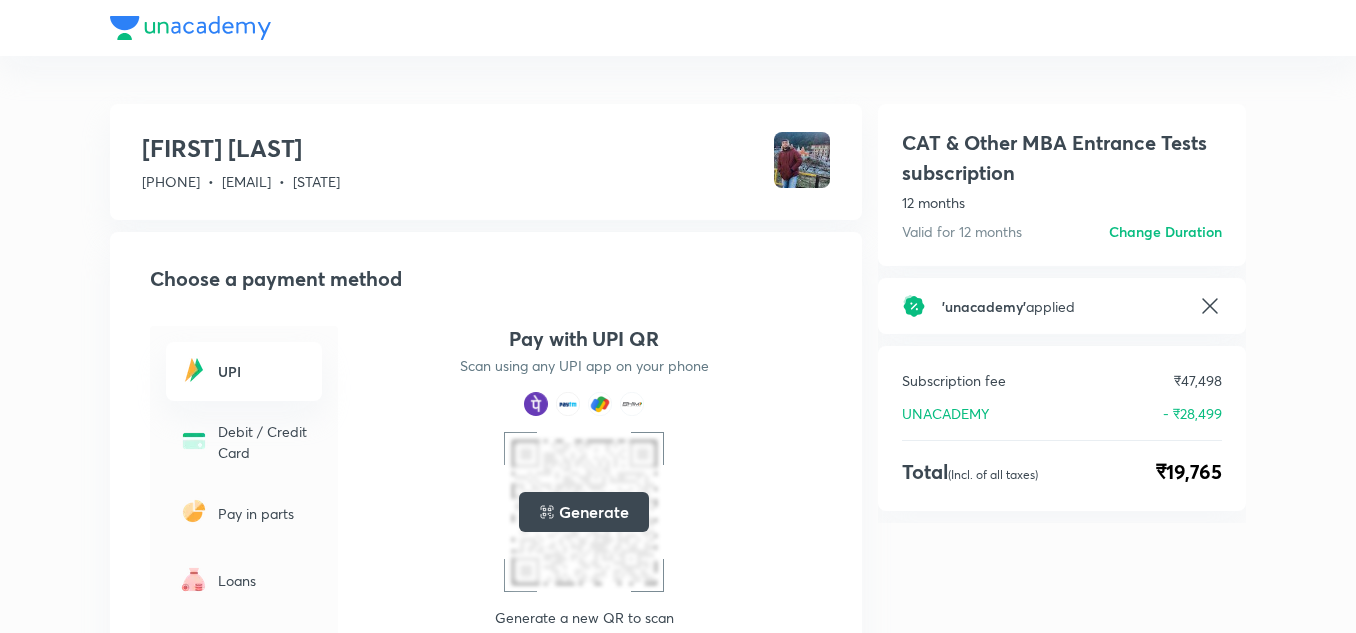 scroll, scrollTop: 0, scrollLeft: 0, axis: both 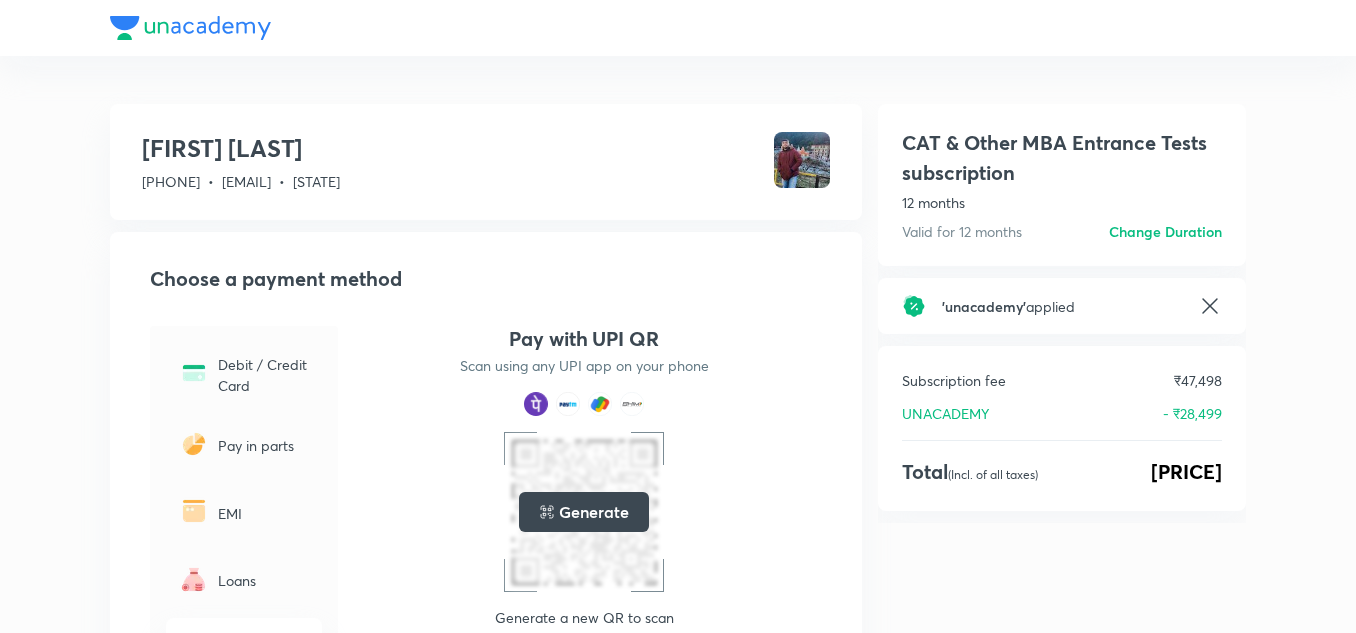 click on "CAT & Other MBA Entrance Tests subscription 12 months Valid for 12 months Change duration CAT & Other MBA Entrance Tests subscription 12 months Valid for 12 months Change Duration ' unacademy ' applied Subscription fee [PRICE] UNACADEMY - ₹28,499 Total (Incl. of all taxes) ₹18,999" at bounding box center [1062, 313] 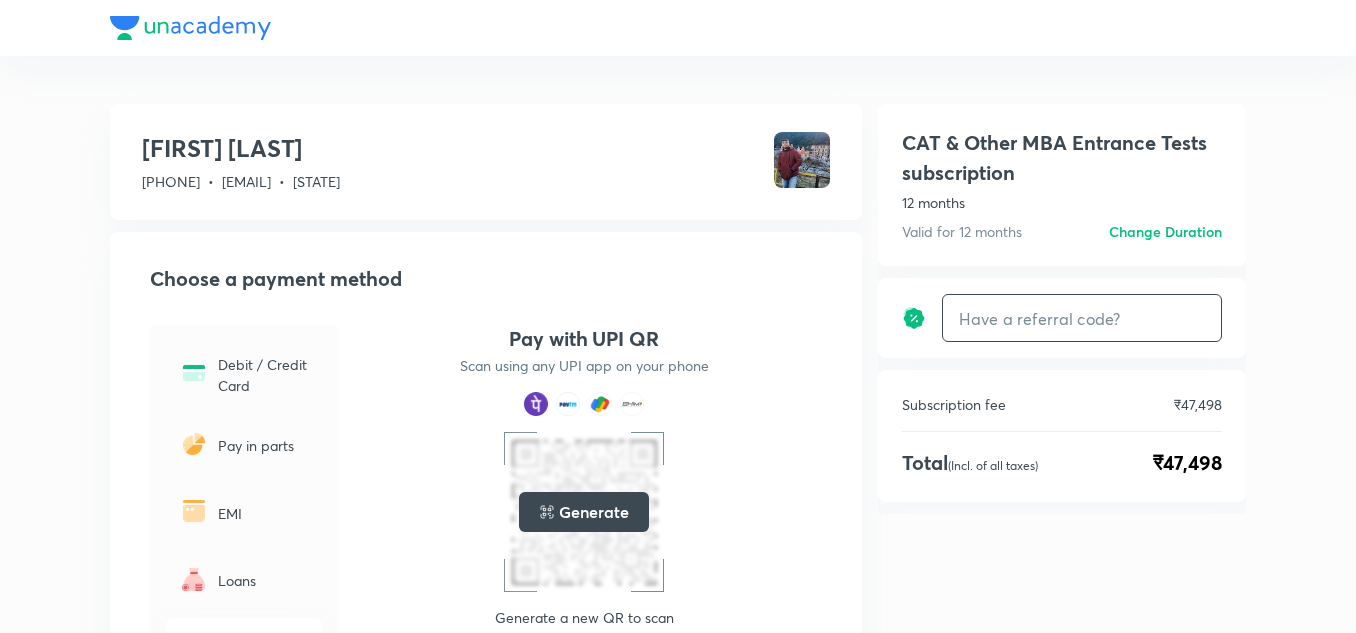 click at bounding box center (1082, 318) 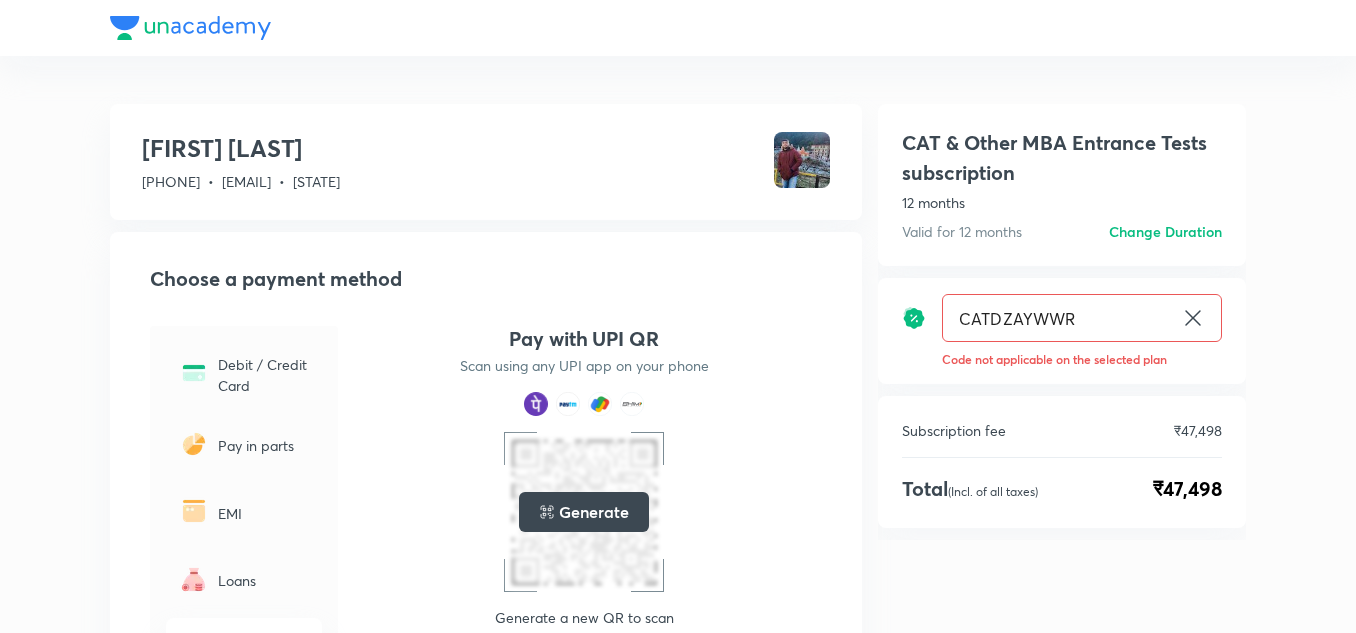 click 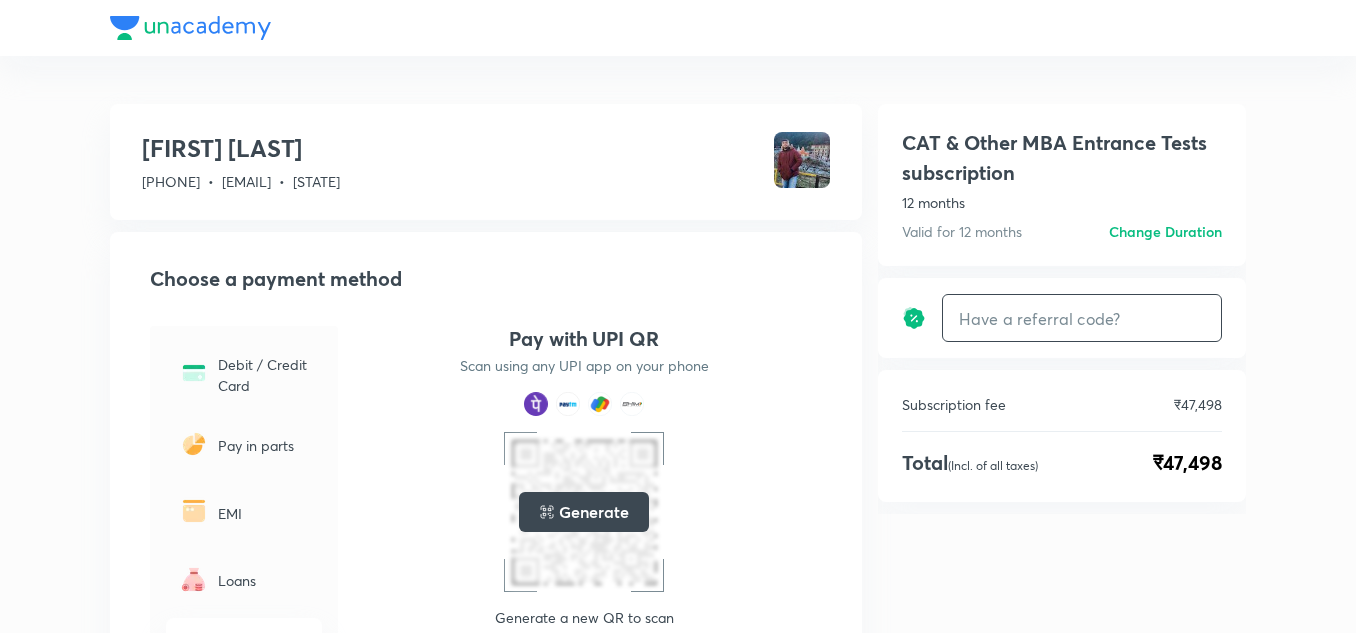 click at bounding box center [1082, 318] 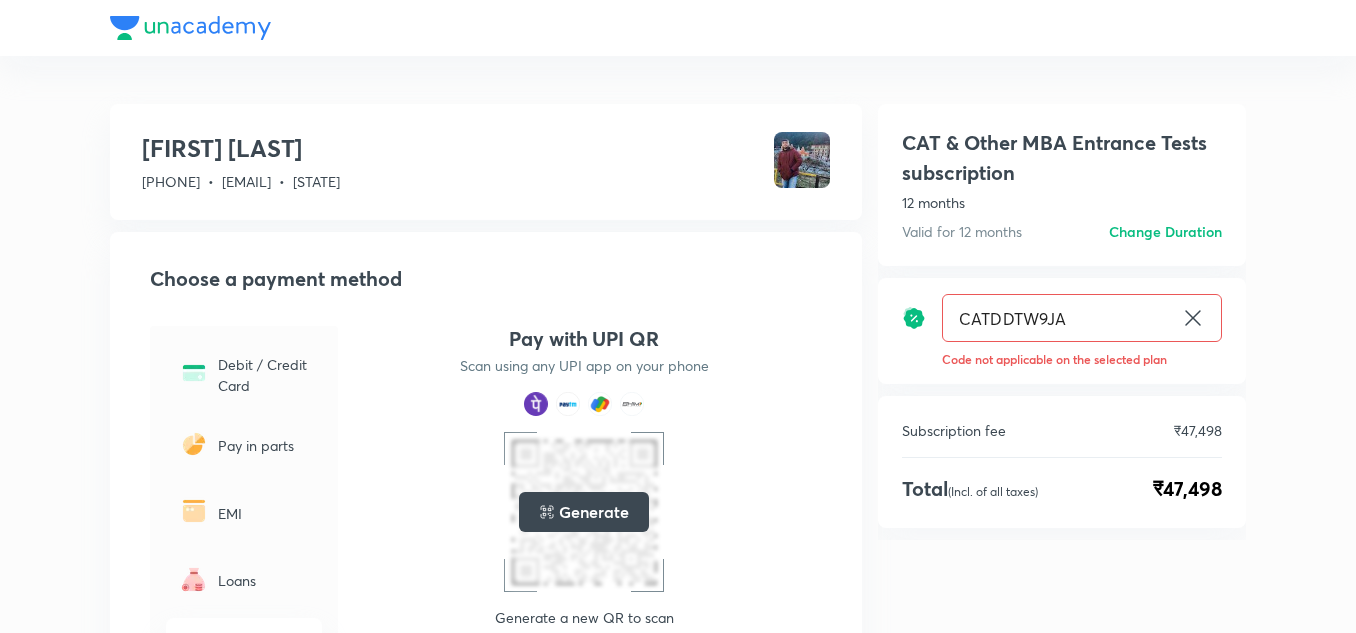 click 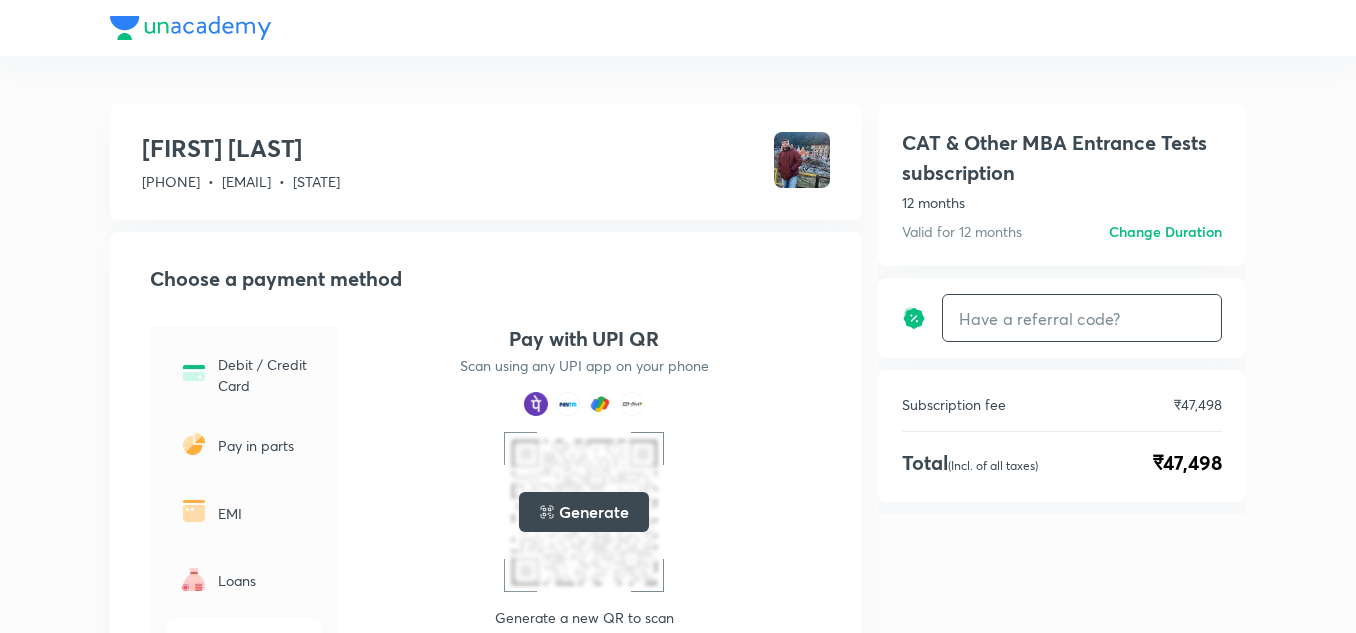 click at bounding box center [1082, 318] 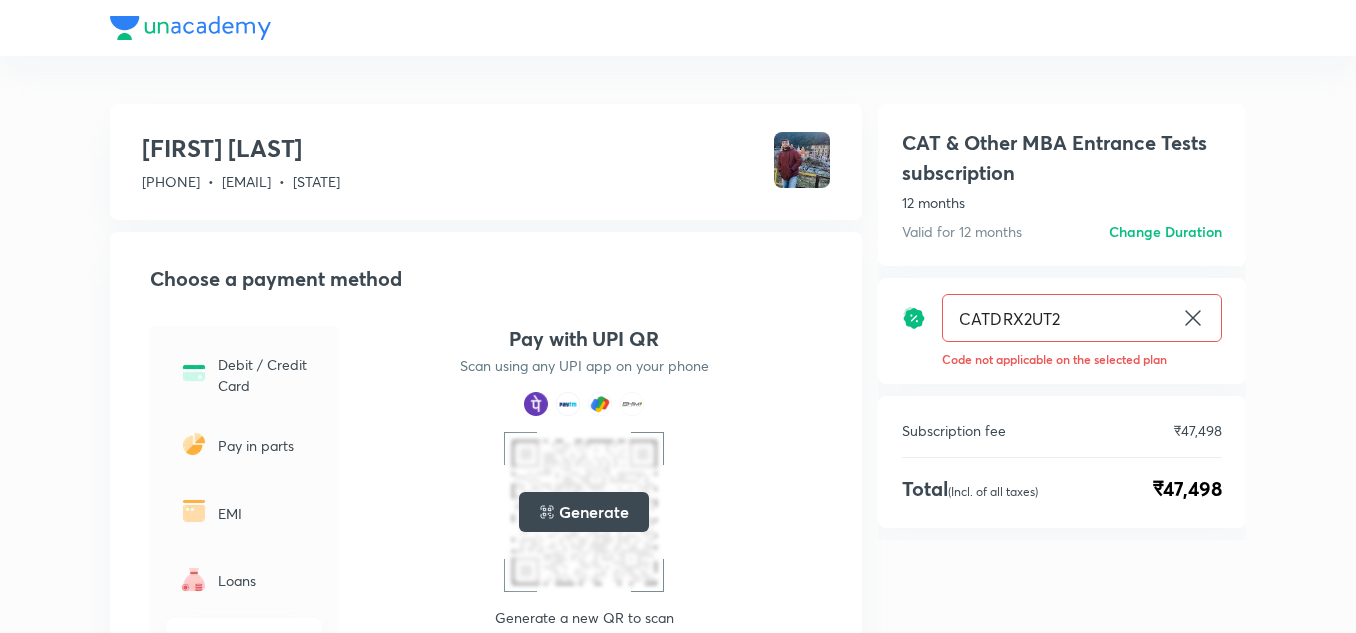 click 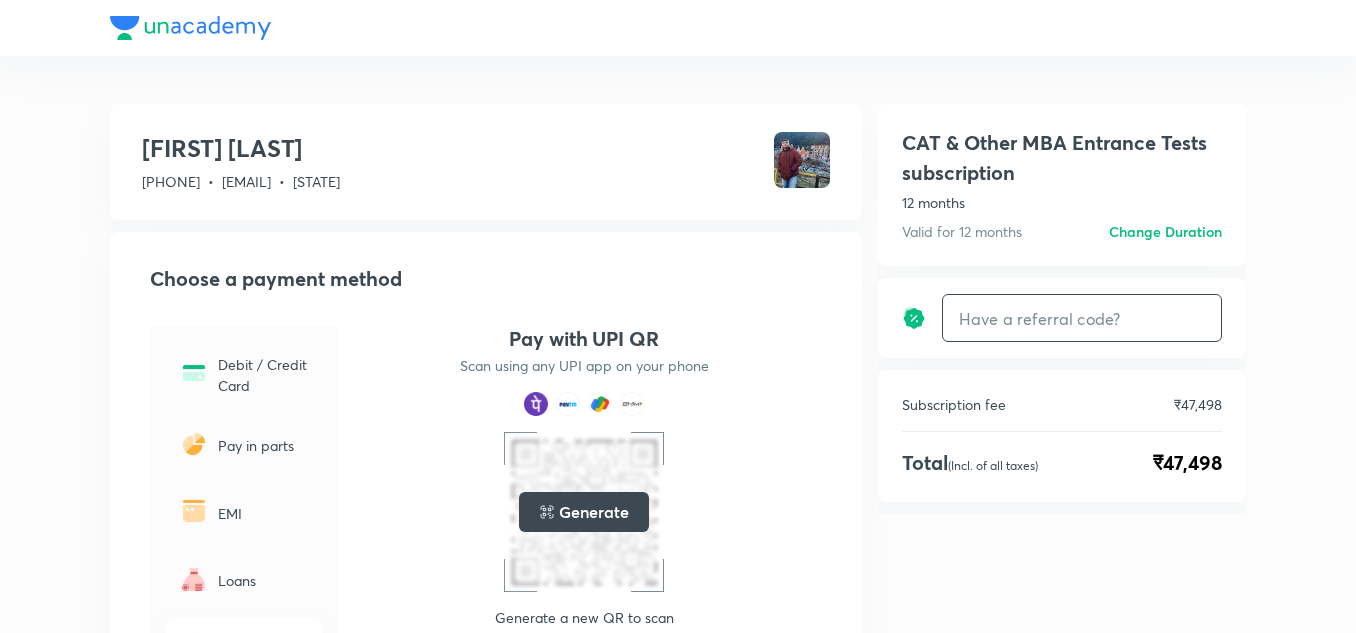 click at bounding box center [1082, 318] 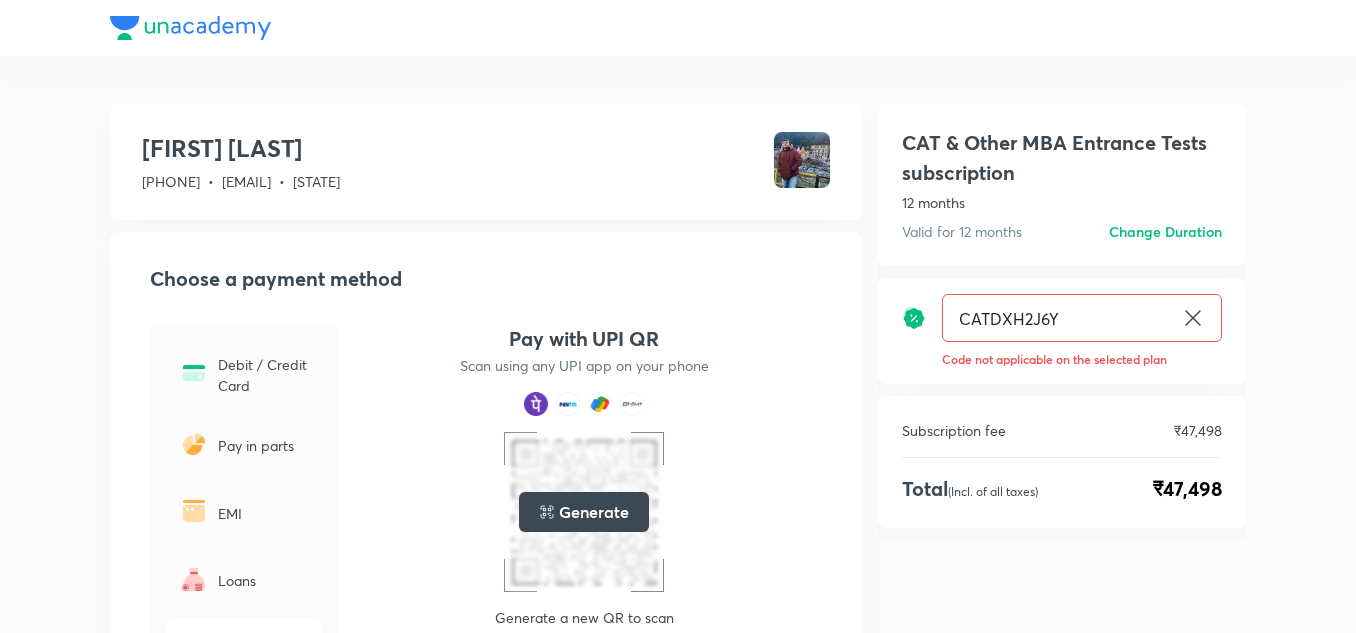 click 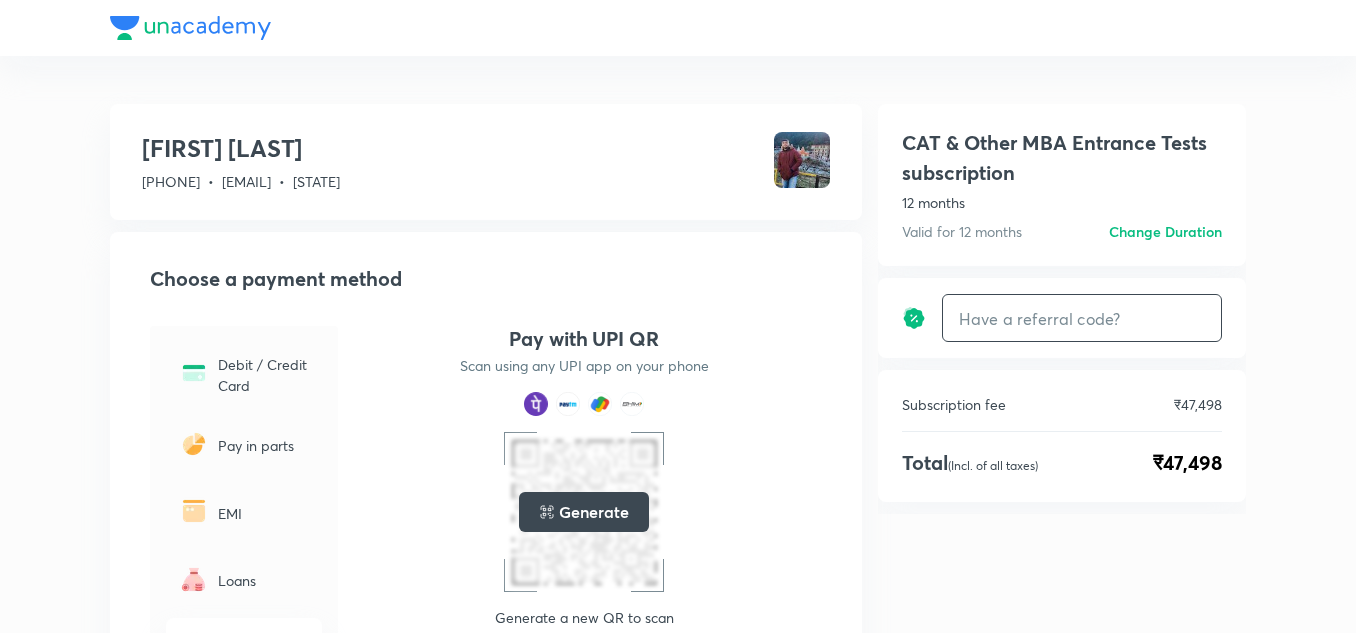 click at bounding box center (1082, 318) 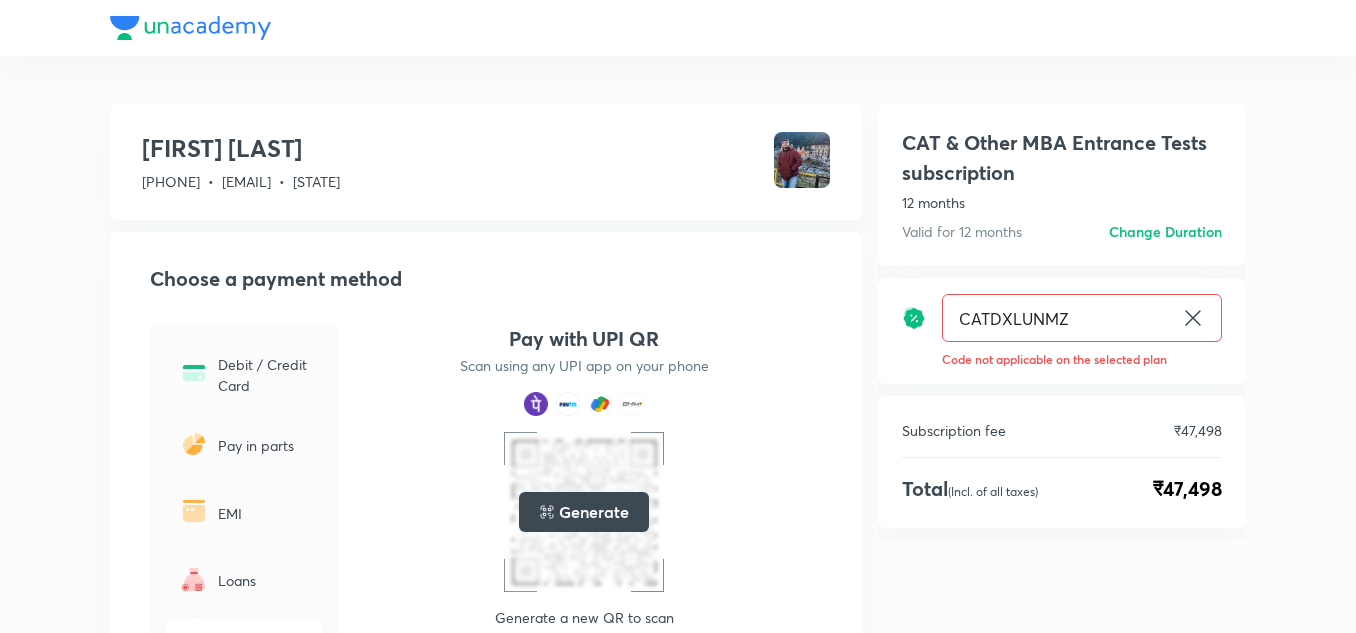 click 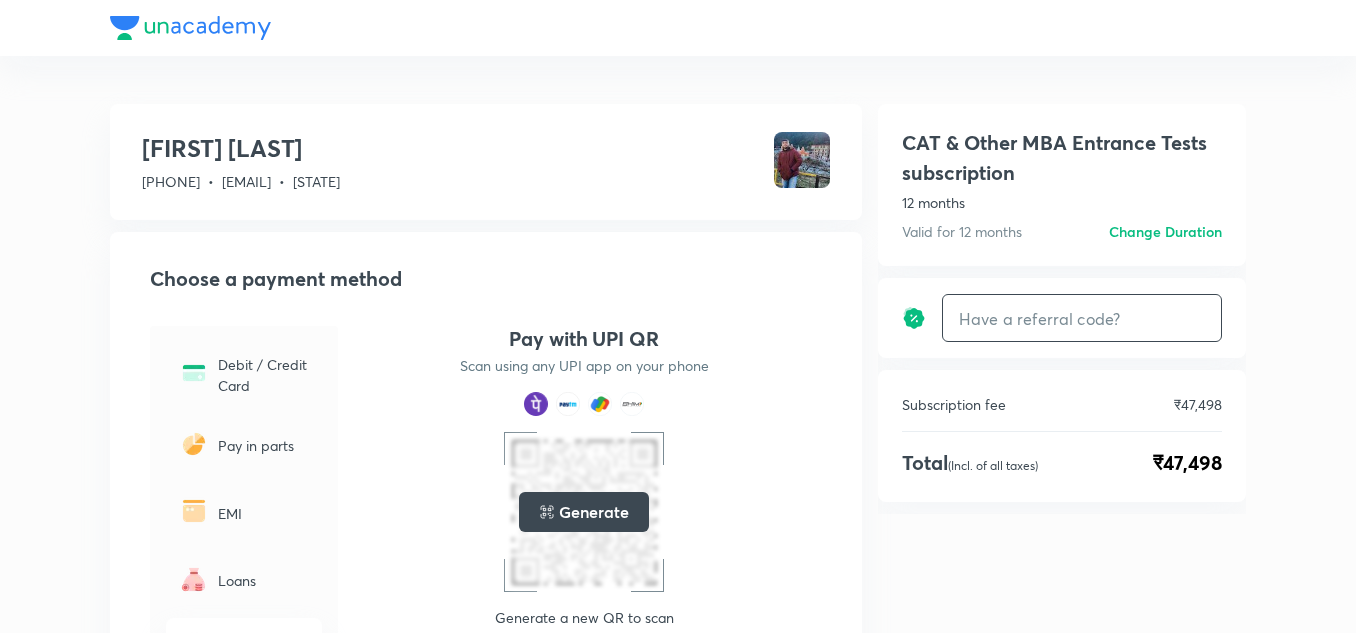 click at bounding box center [1082, 318] 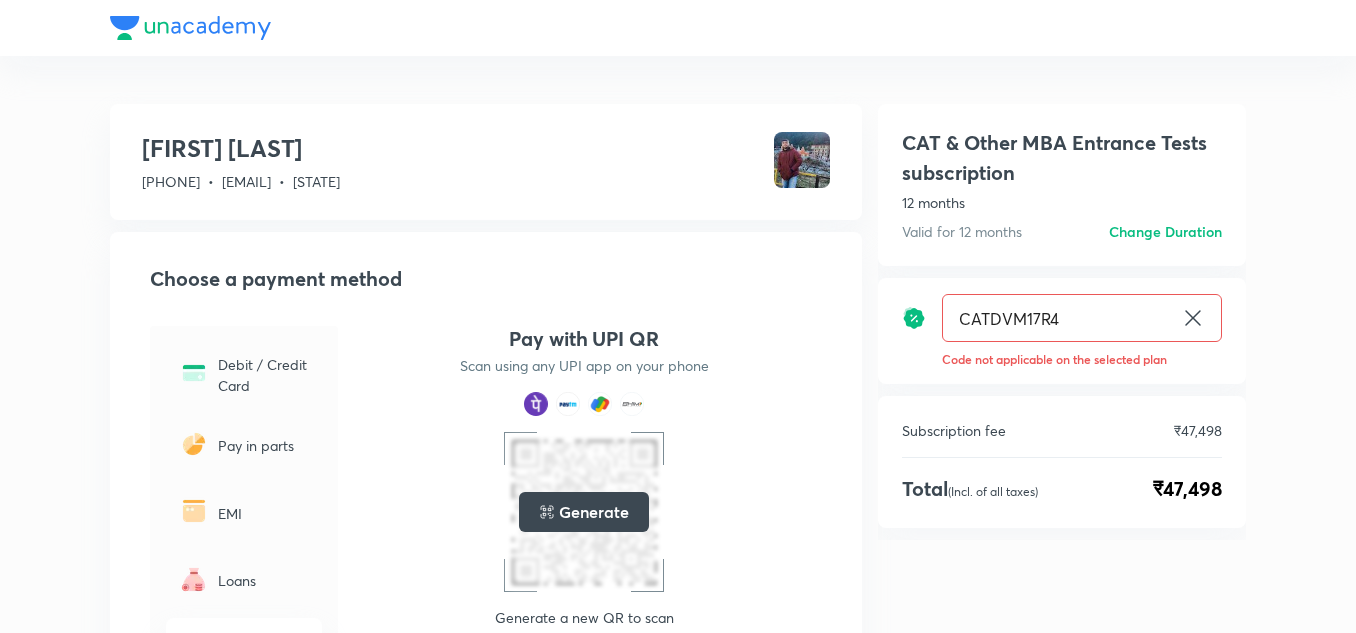click 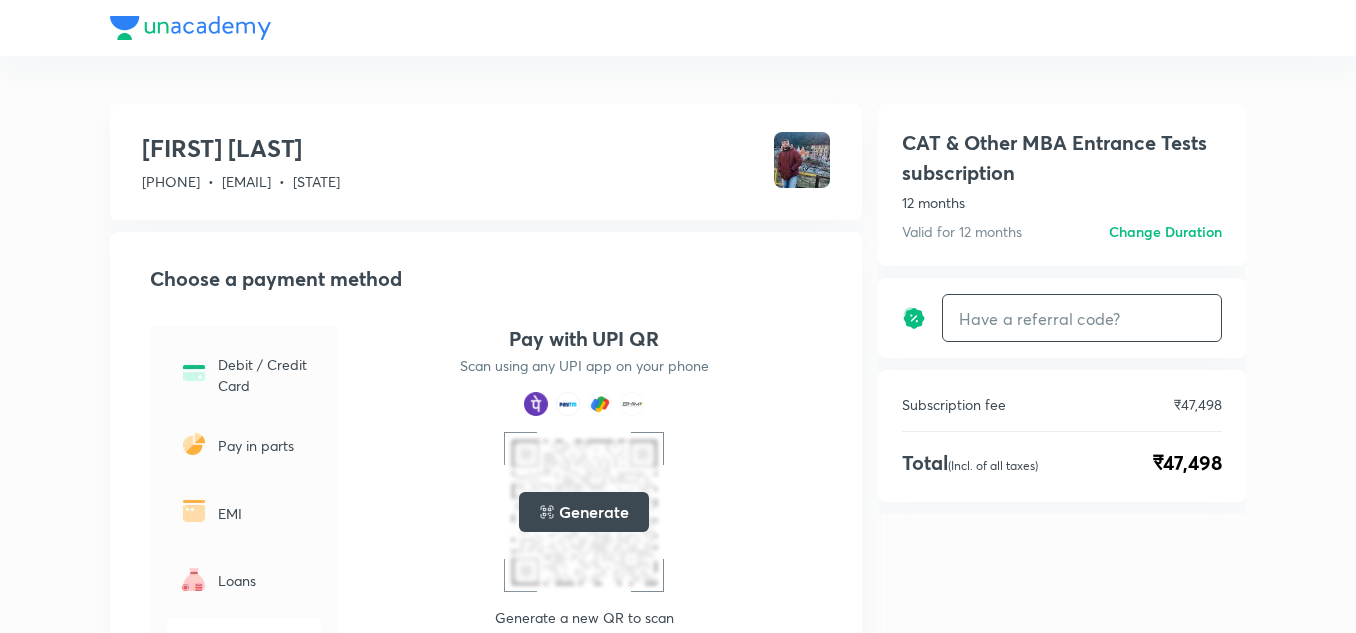 click at bounding box center (1082, 318) 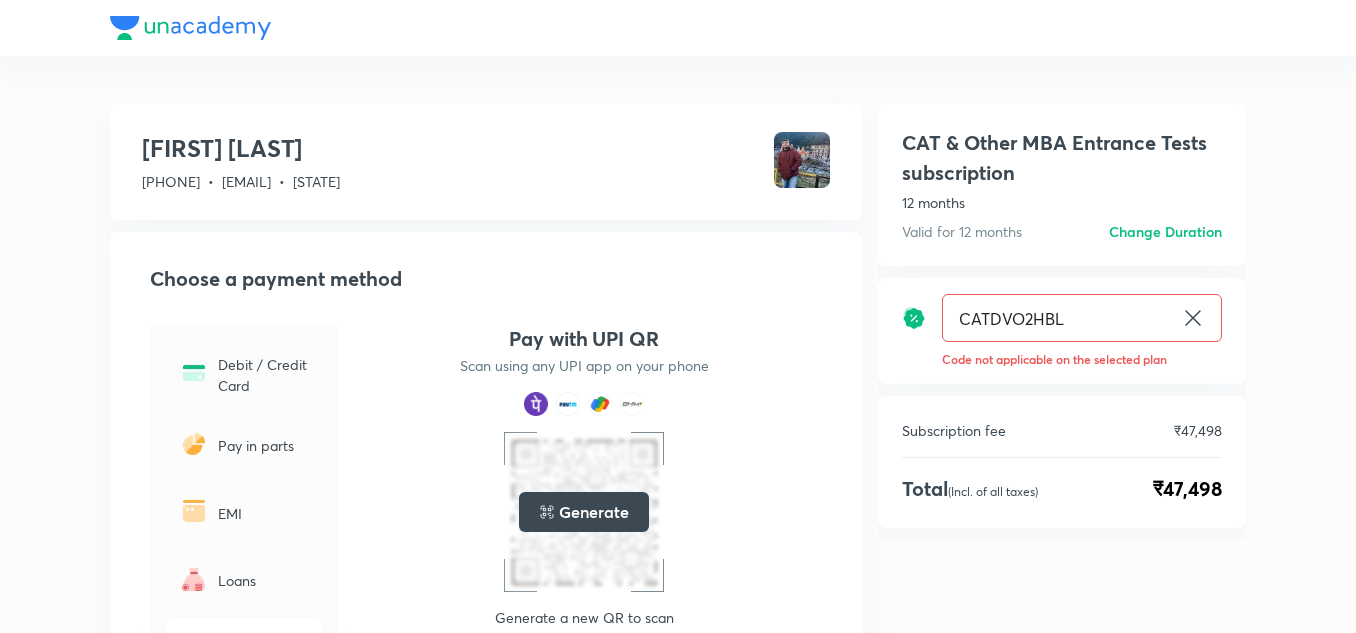 click 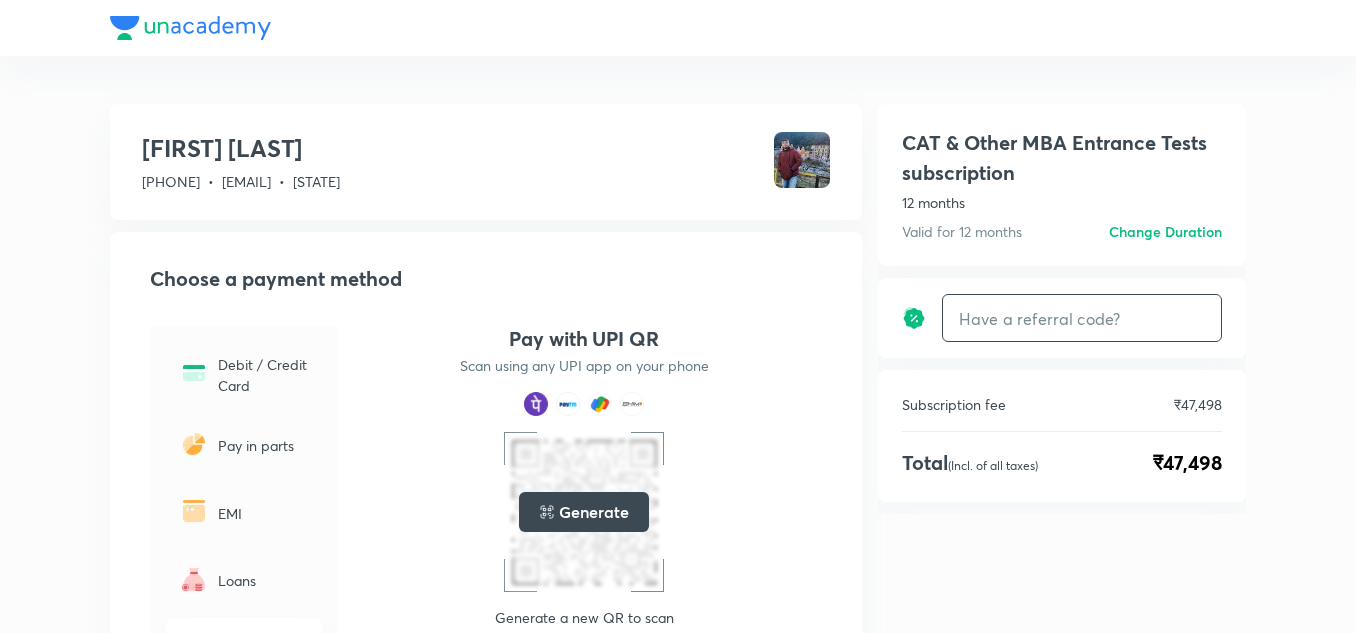 click at bounding box center (1082, 318) 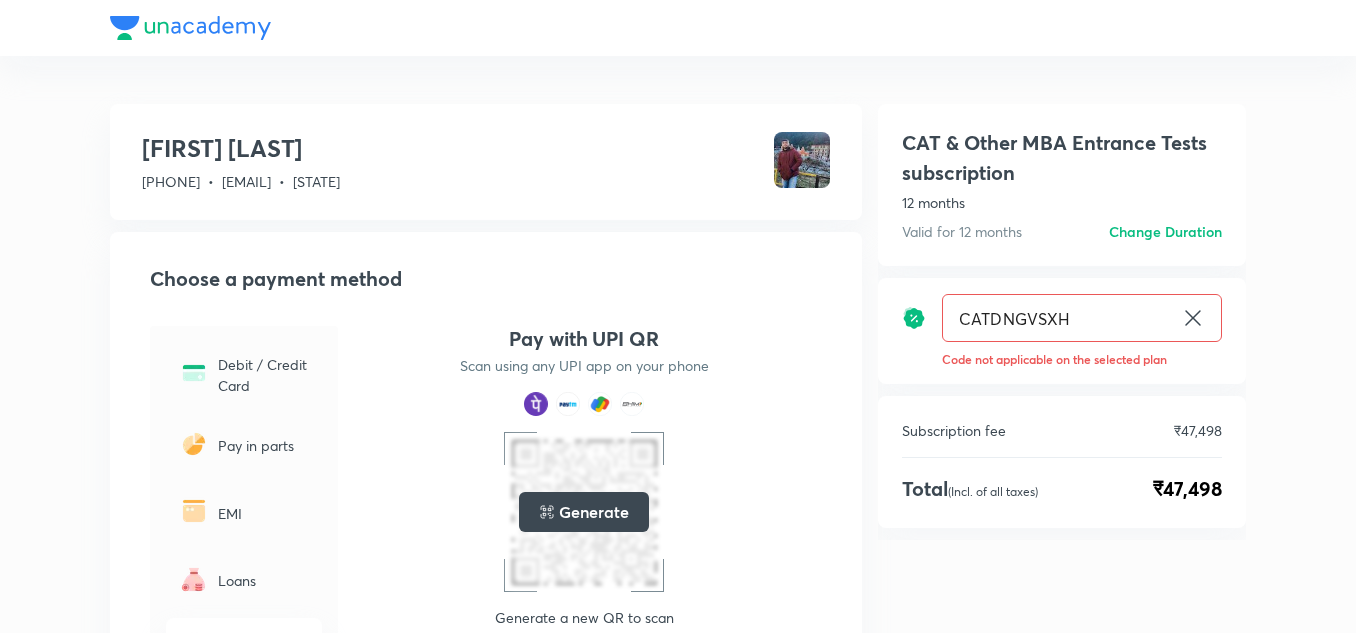 click 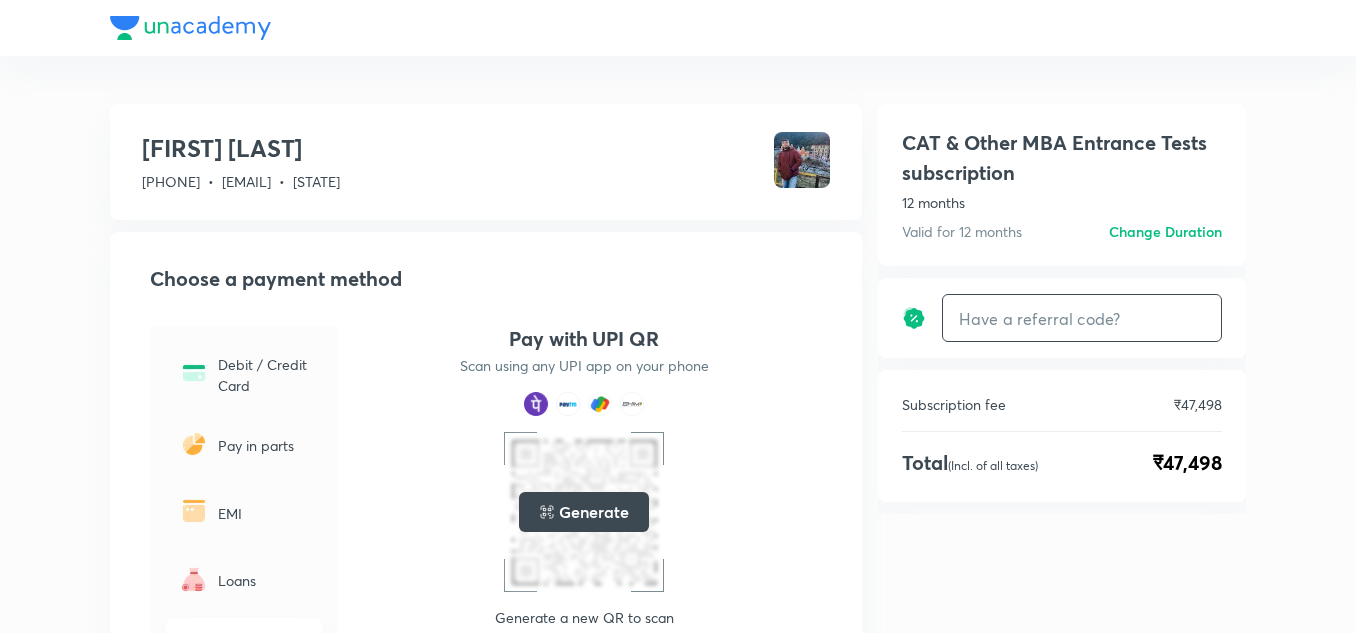 click at bounding box center [1082, 318] 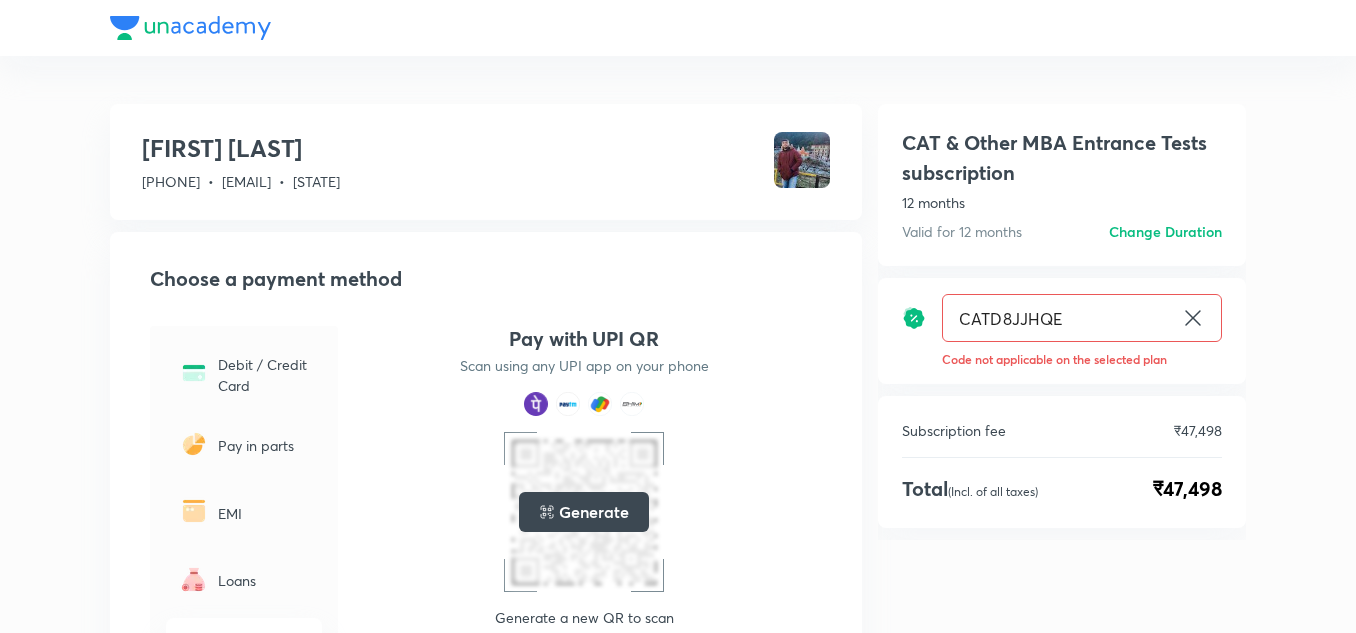 click 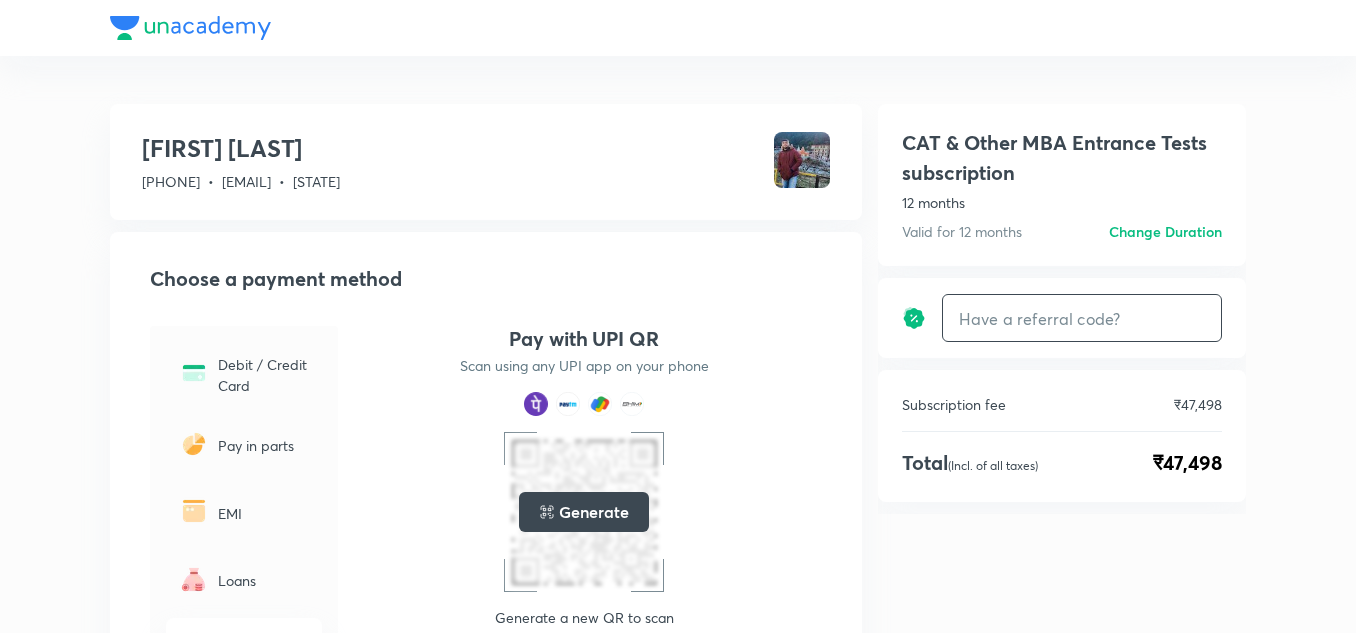 click at bounding box center (1082, 318) 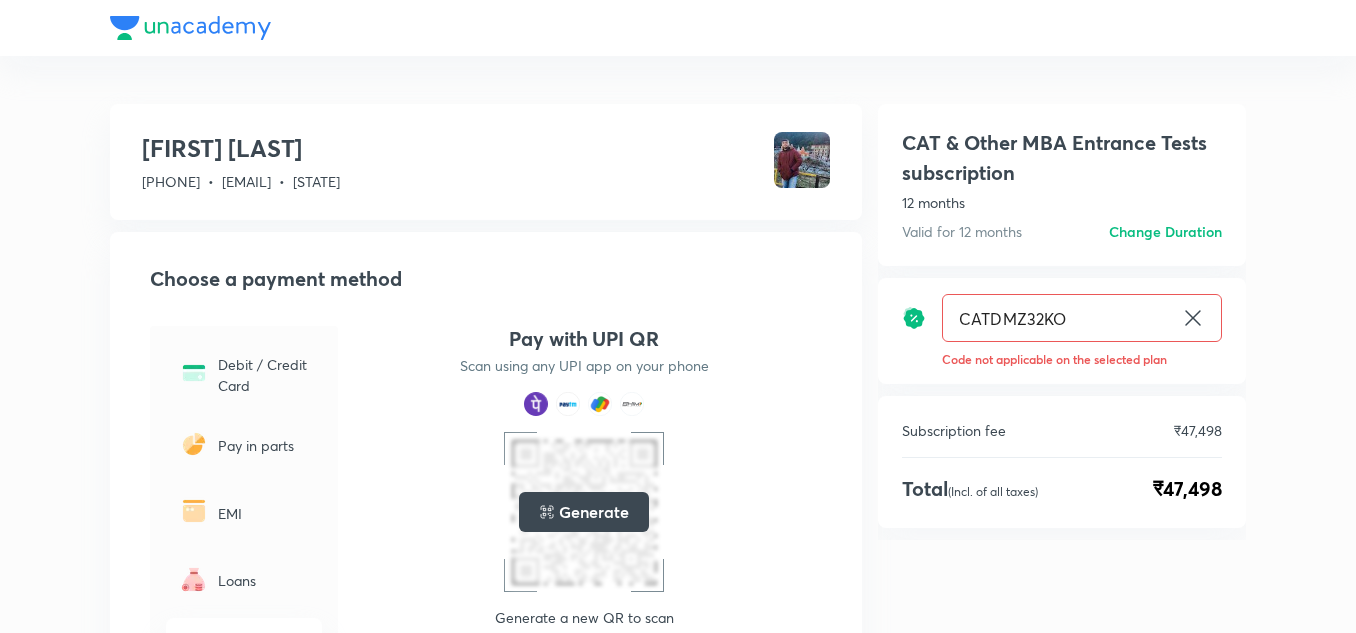 click 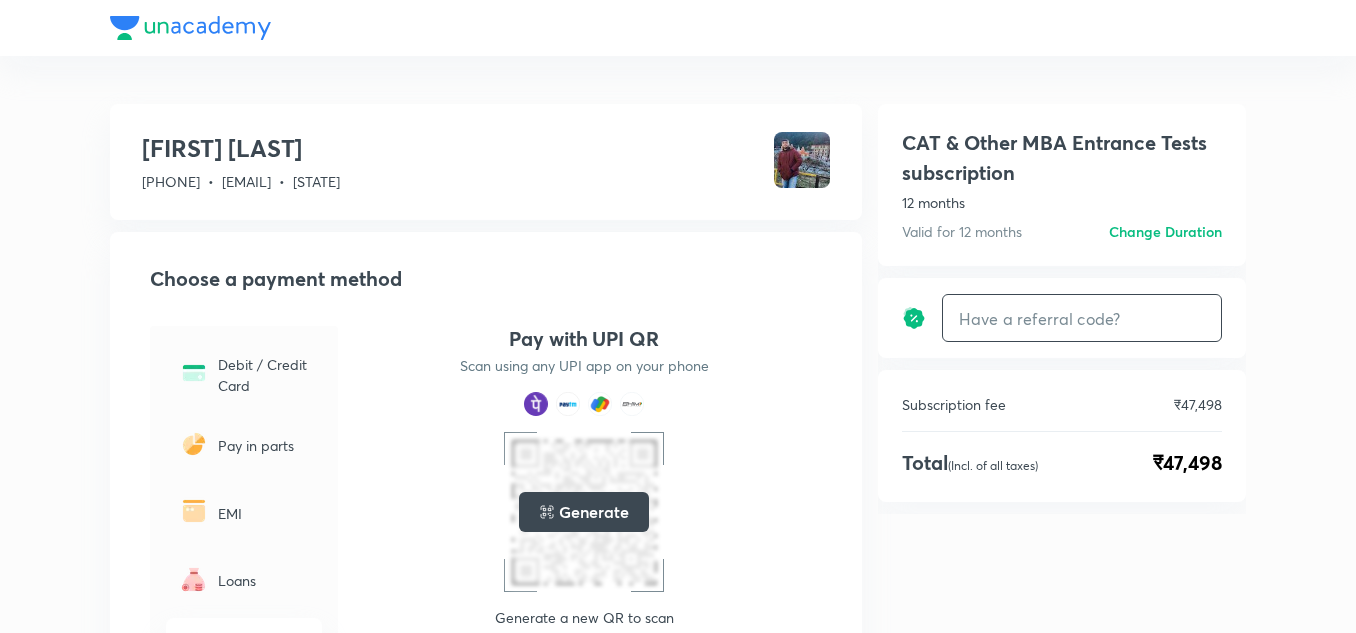 click at bounding box center (1082, 318) 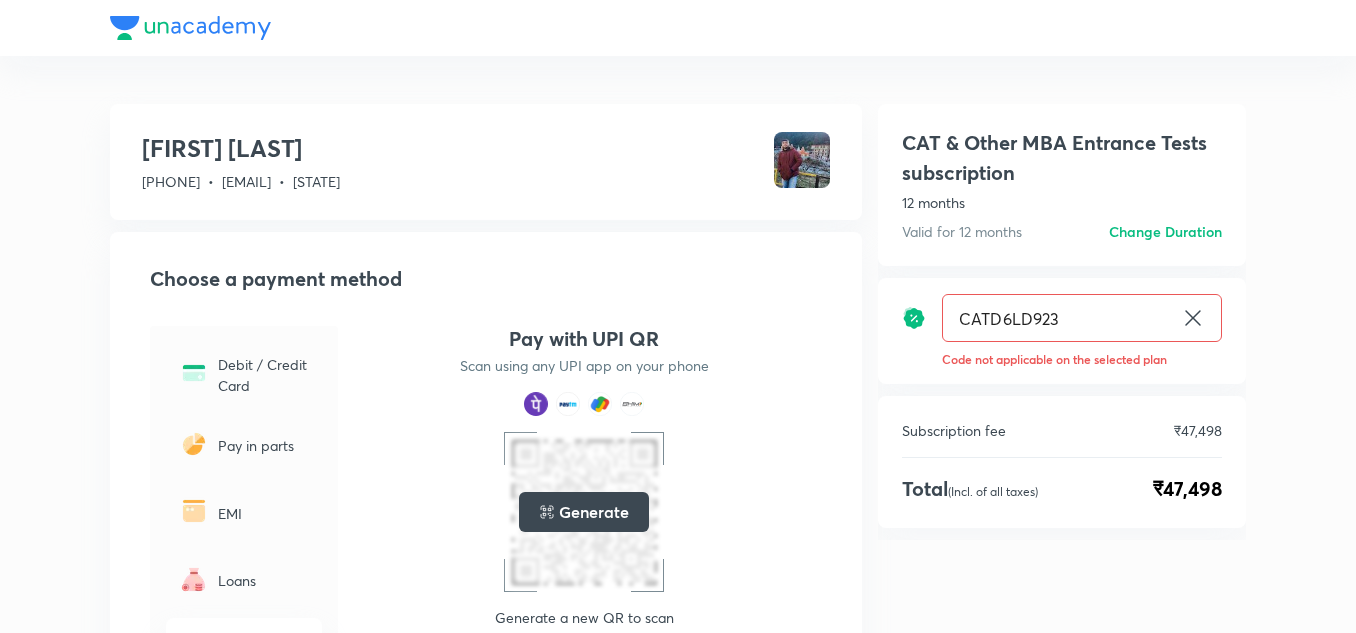 click 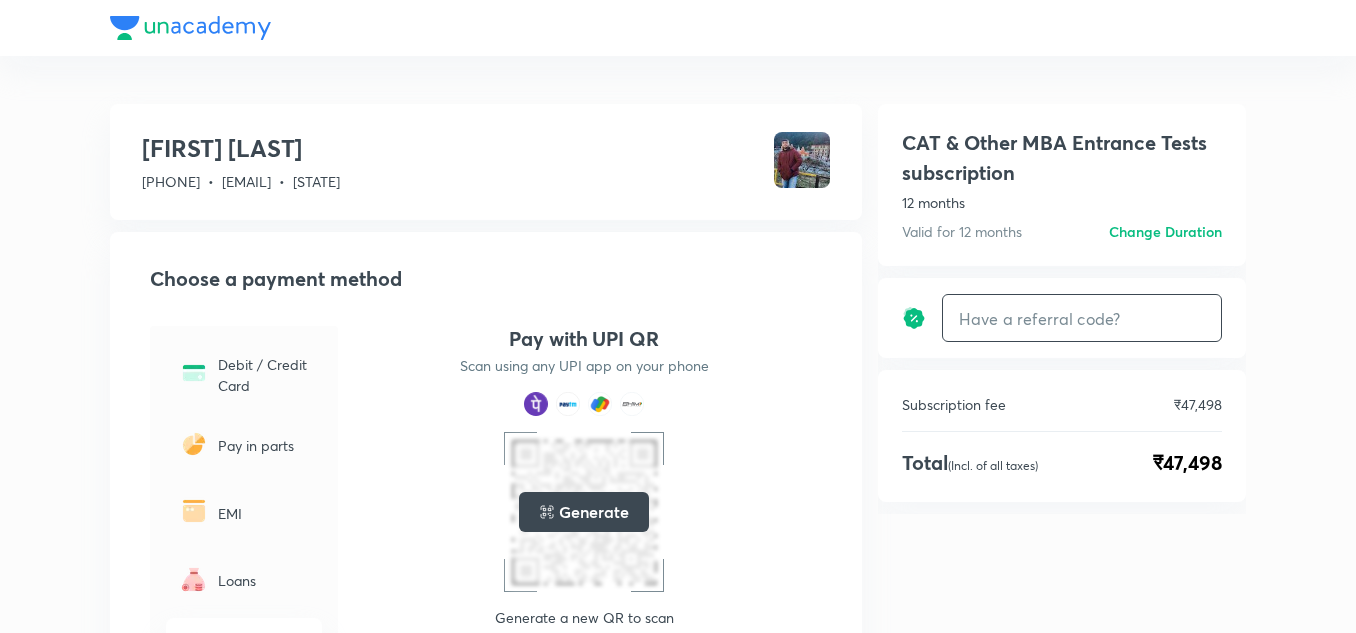 click at bounding box center (1082, 318) 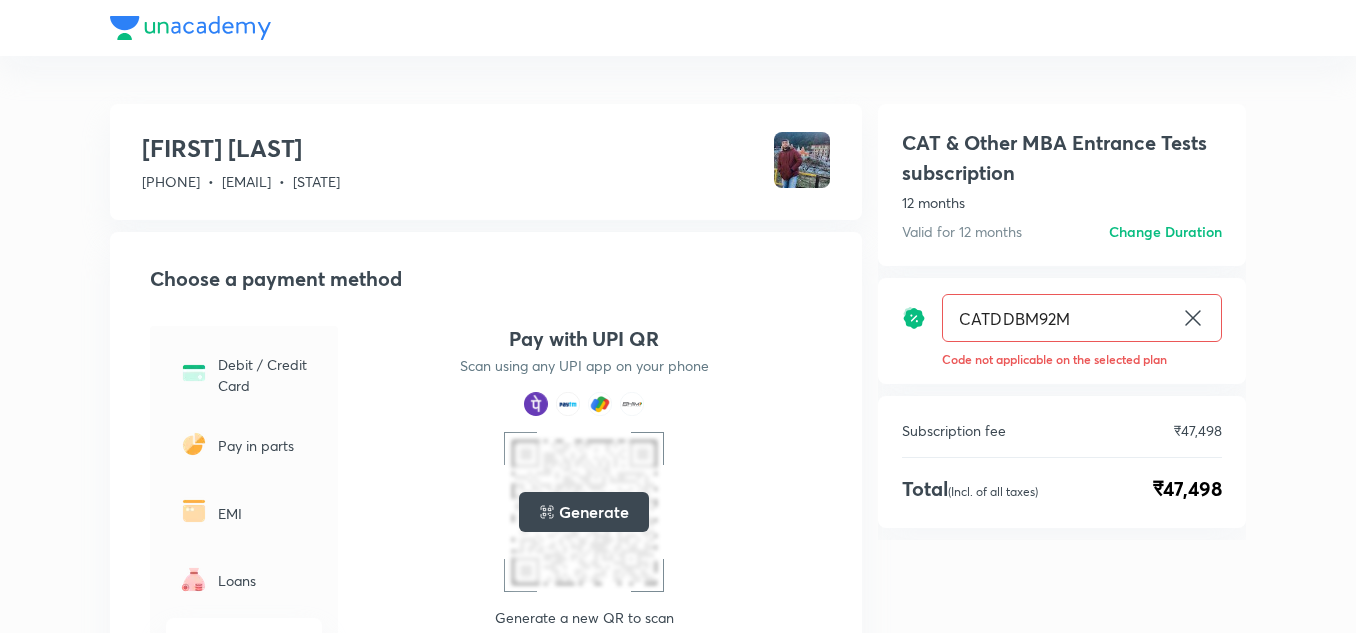 click 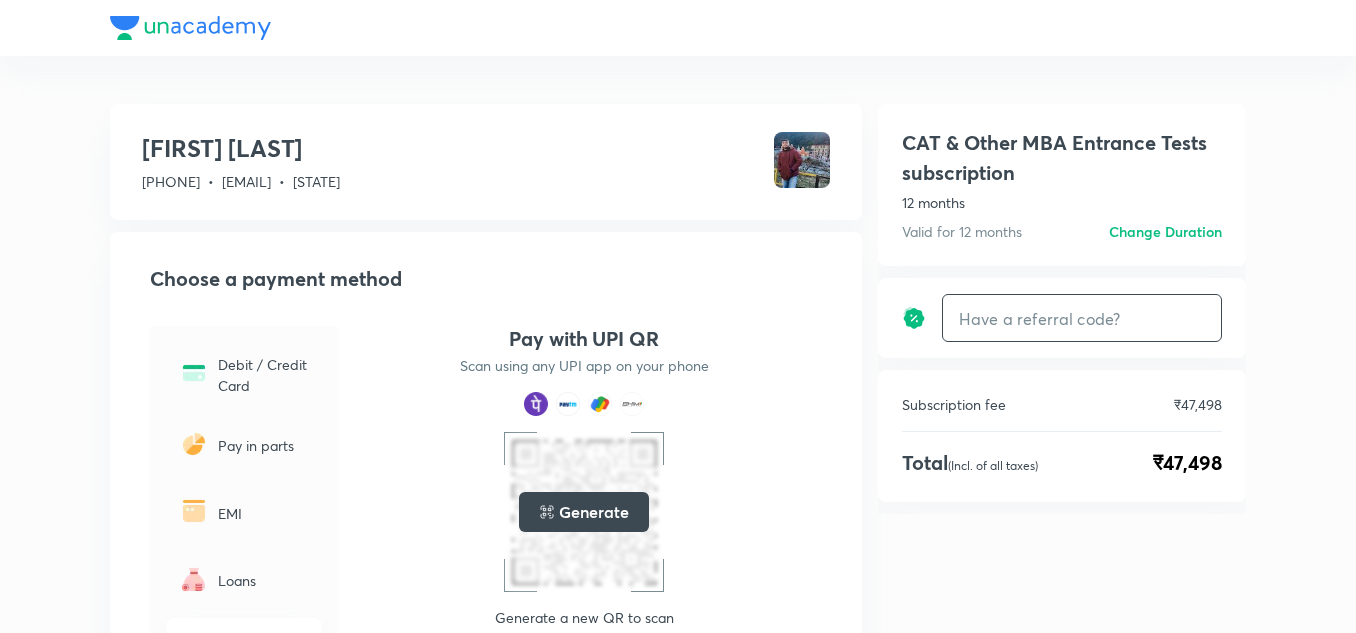 click at bounding box center (1082, 318) 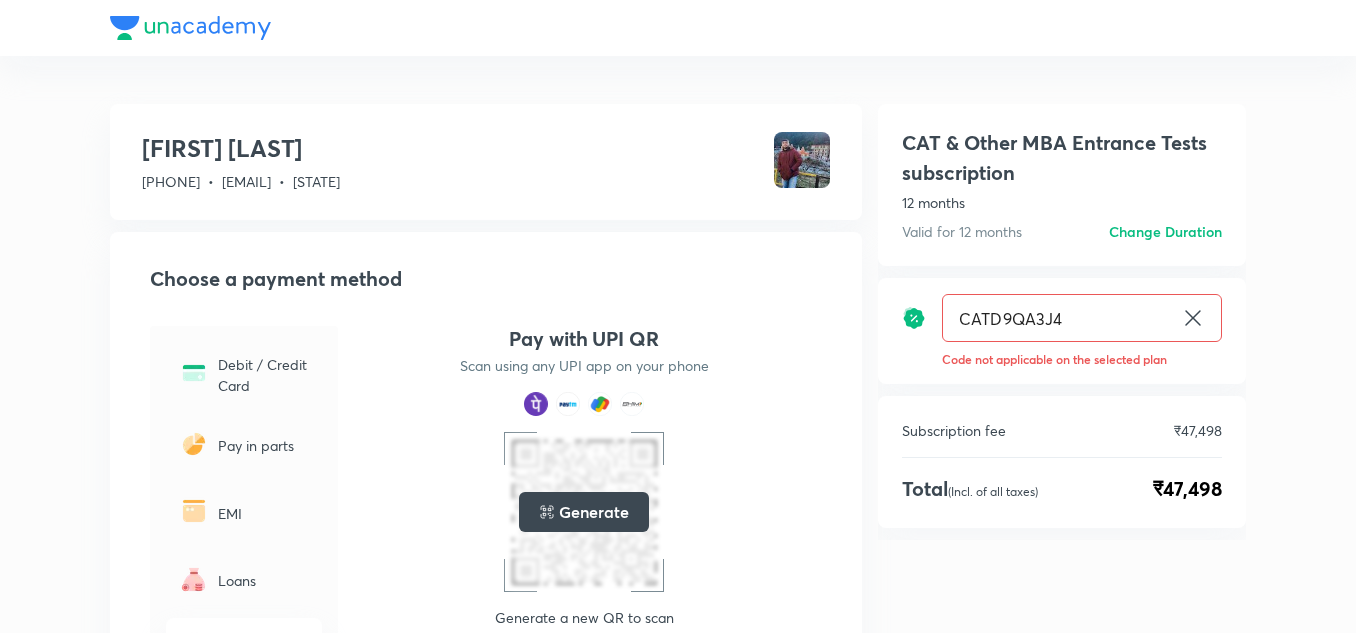 click 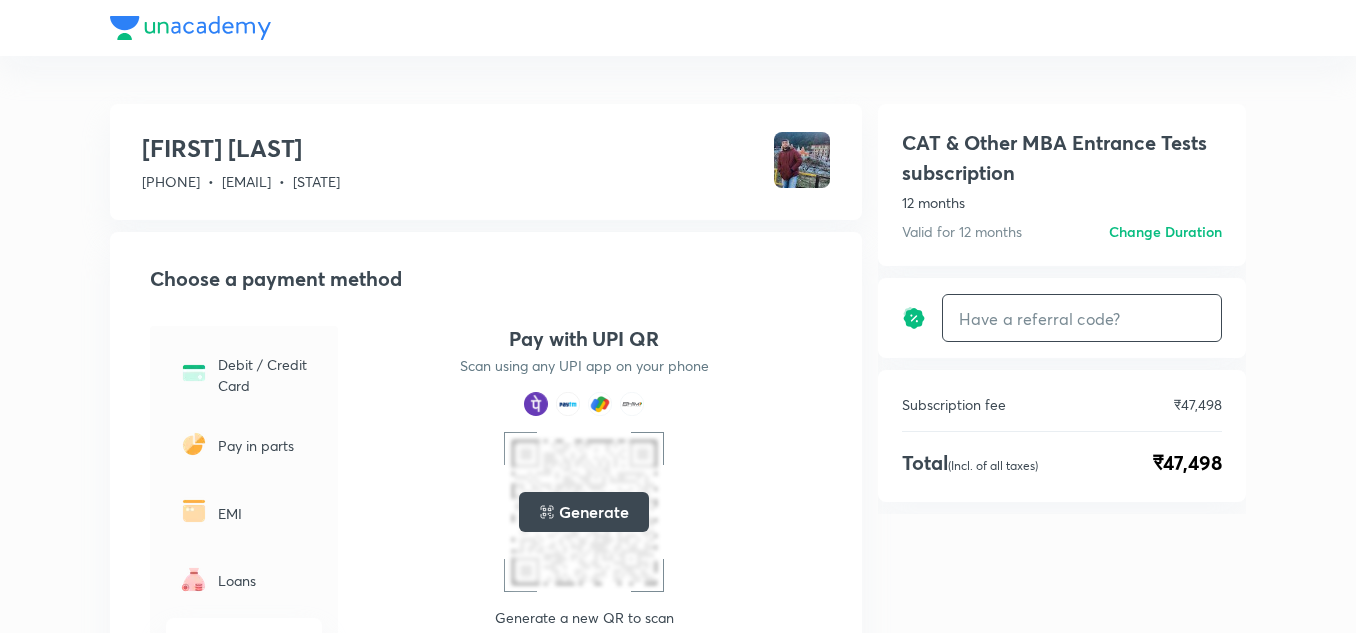 click at bounding box center (1082, 318) 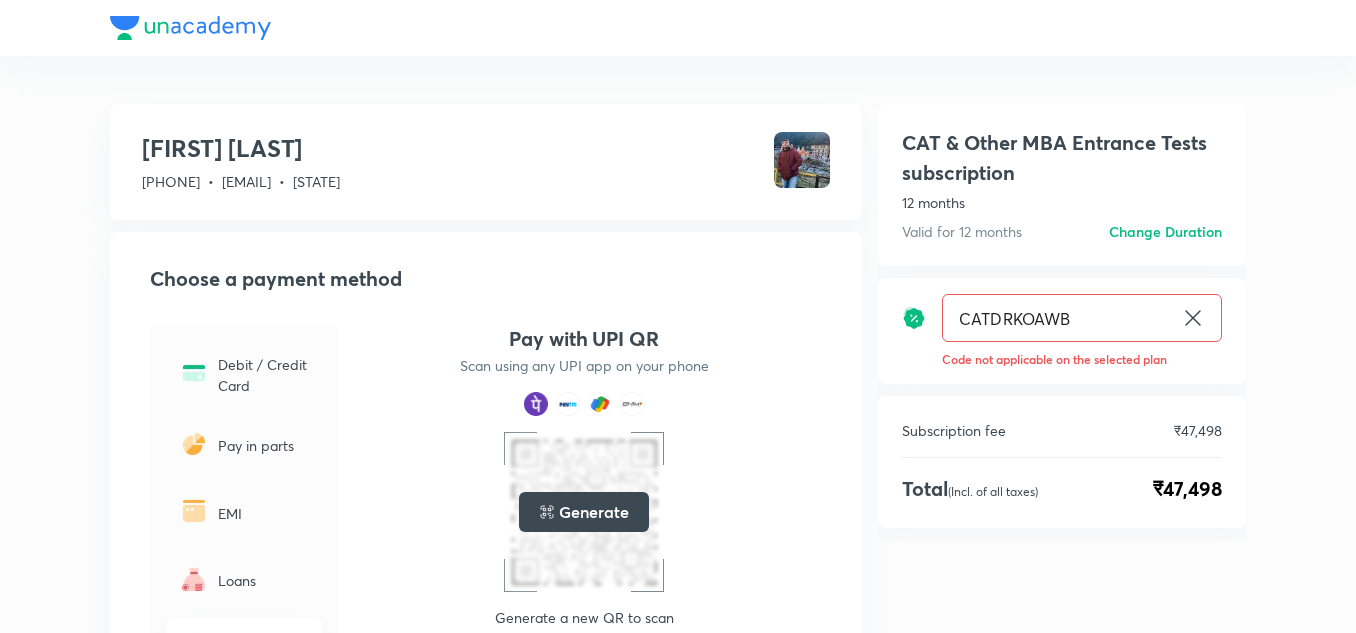 click 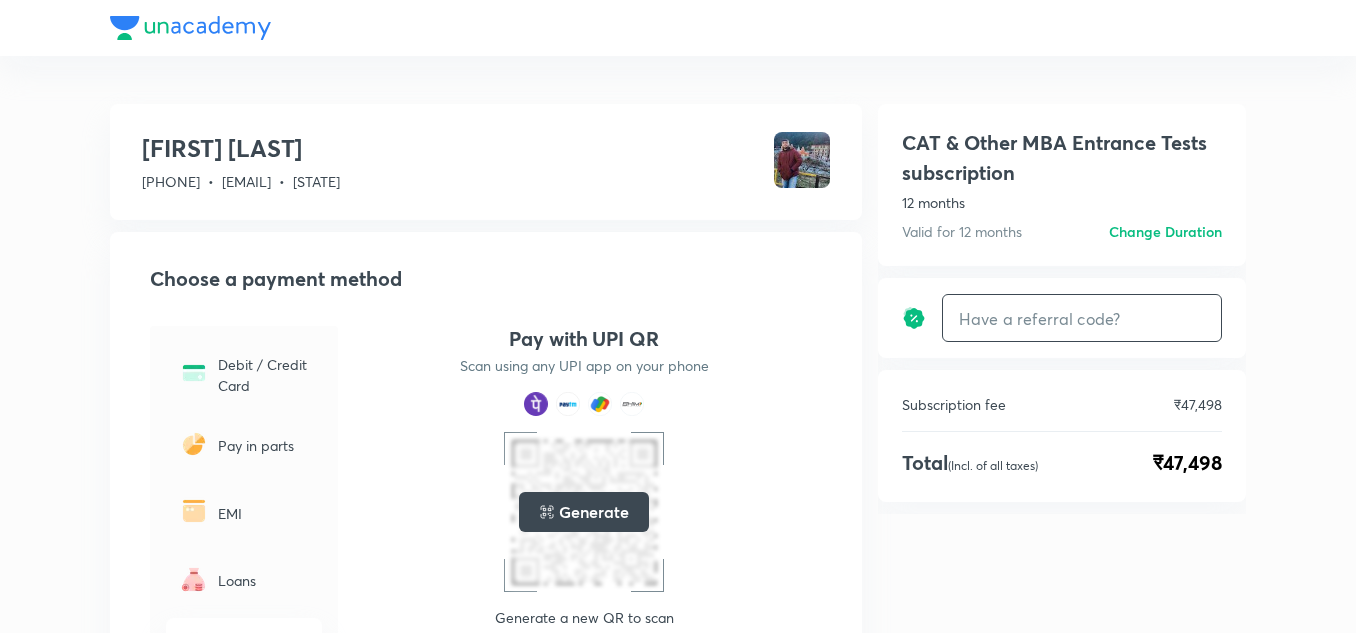 click at bounding box center [1082, 318] 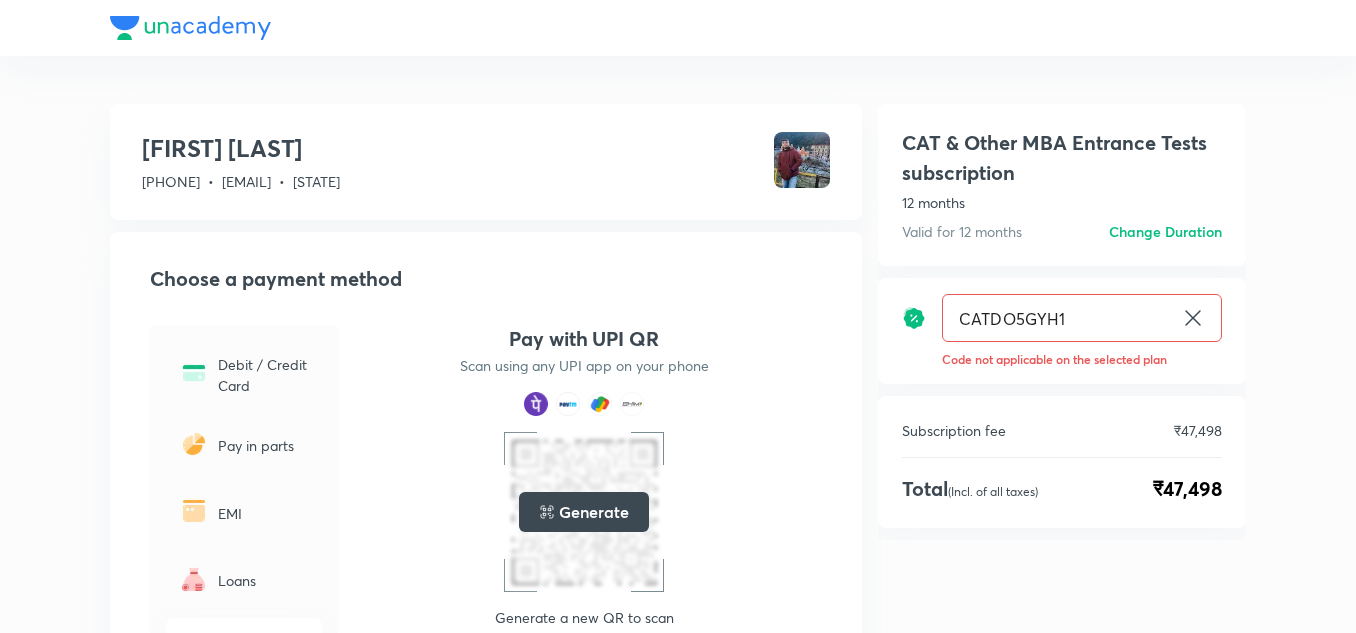 click 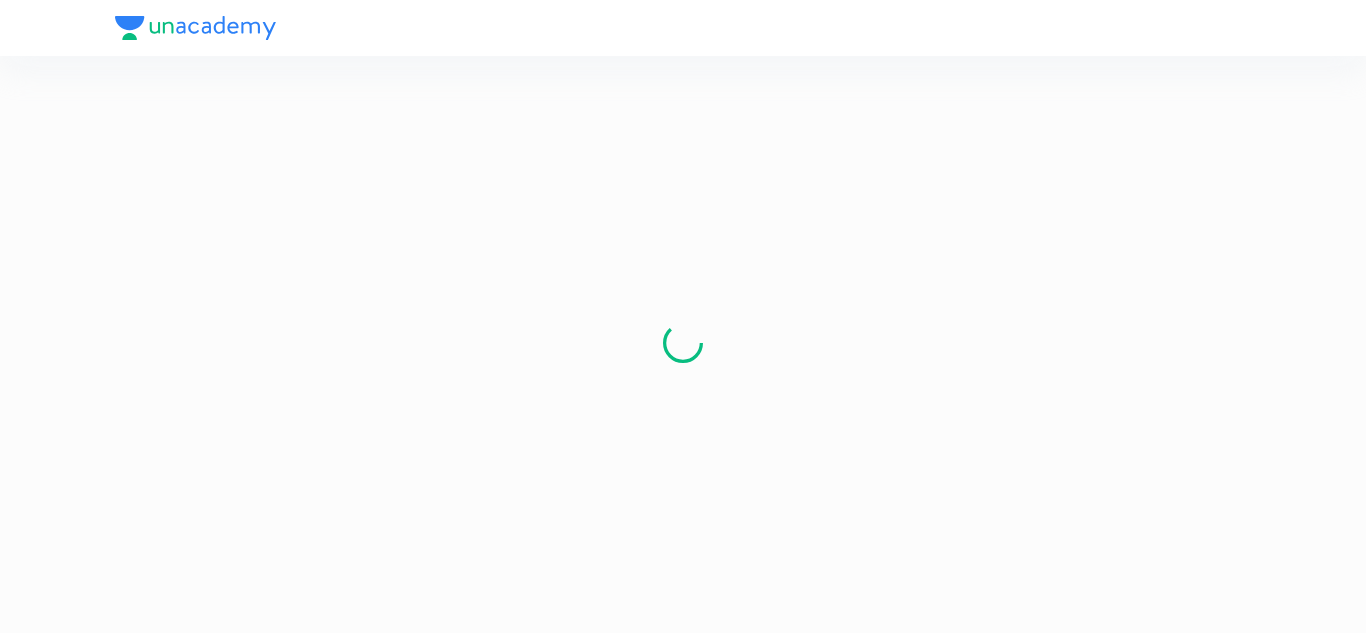 scroll, scrollTop: 0, scrollLeft: 0, axis: both 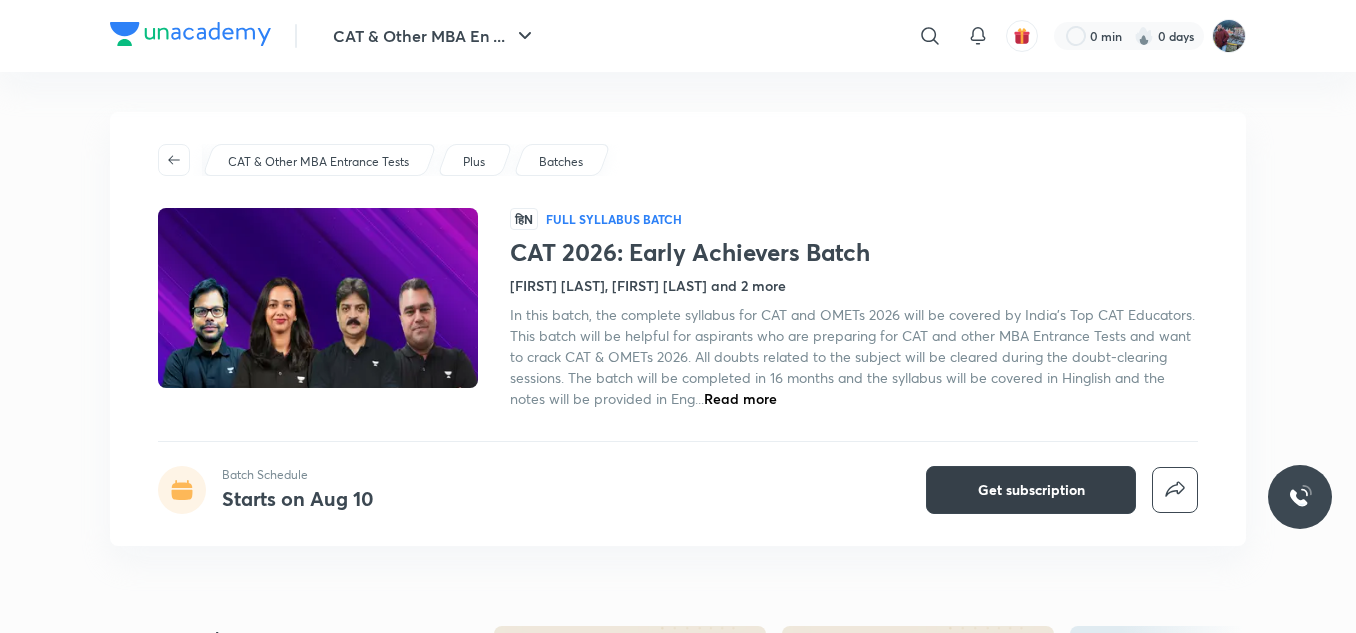 click on "Get subscription" at bounding box center [1031, 490] 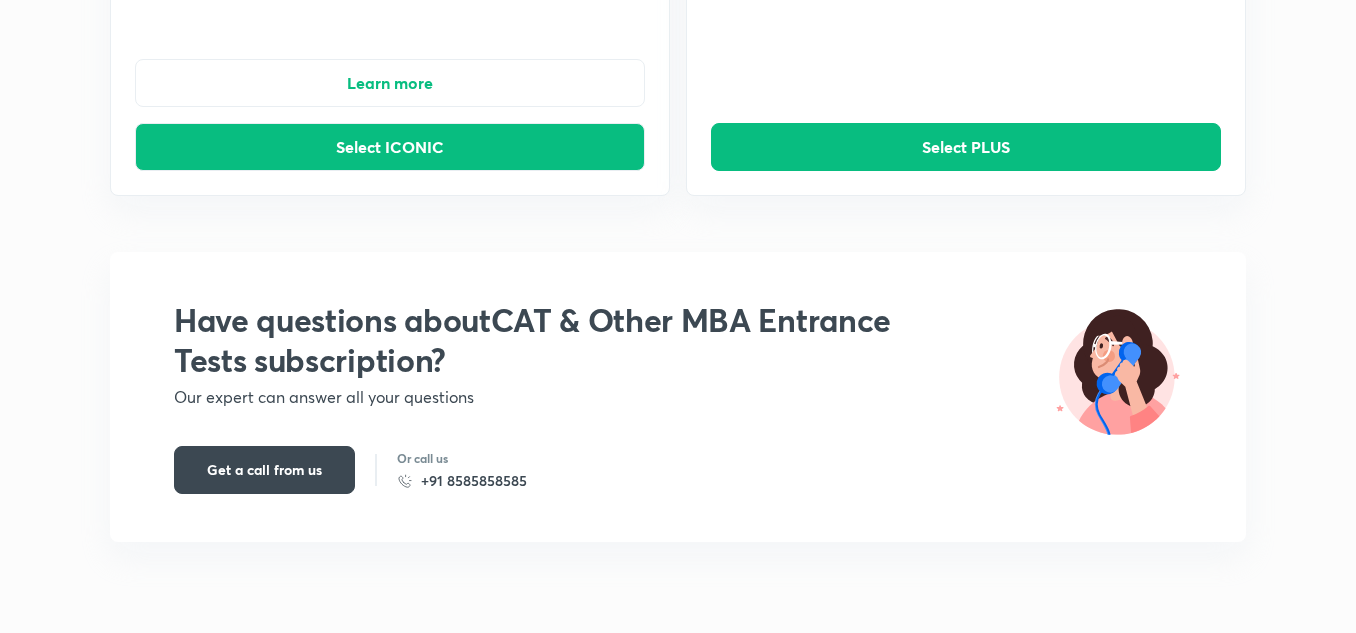 scroll, scrollTop: 531, scrollLeft: 0, axis: vertical 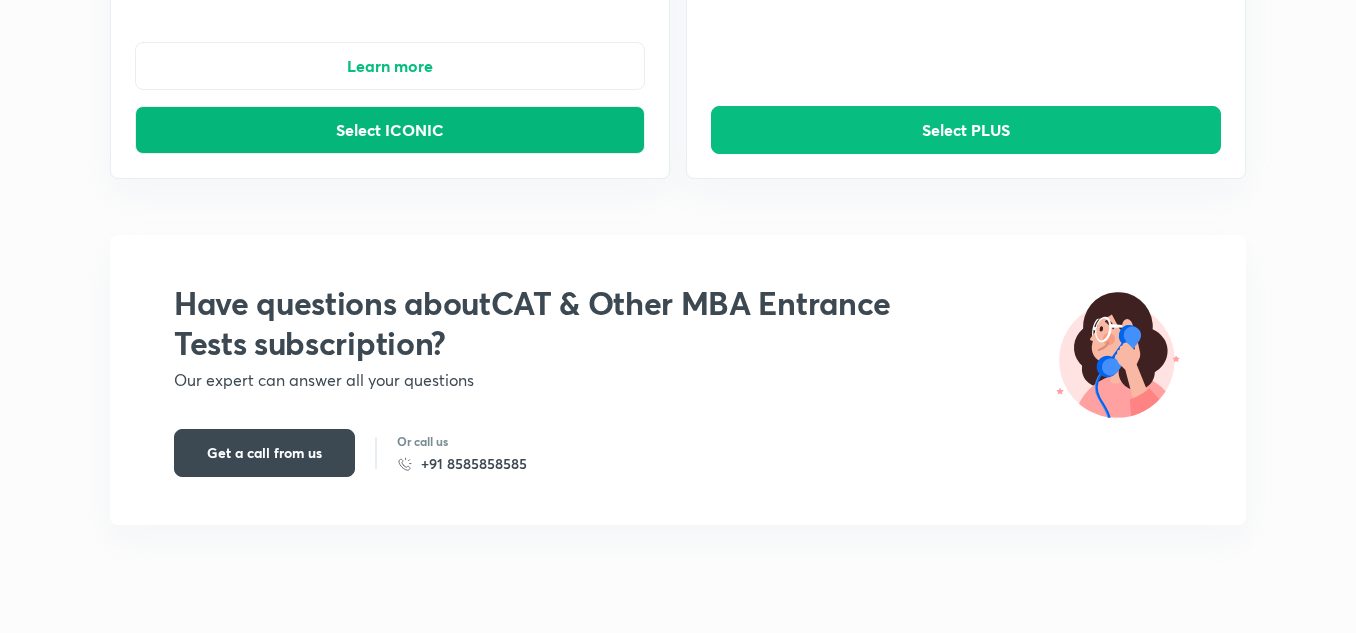click on "Select ICONIC" at bounding box center [390, 130] 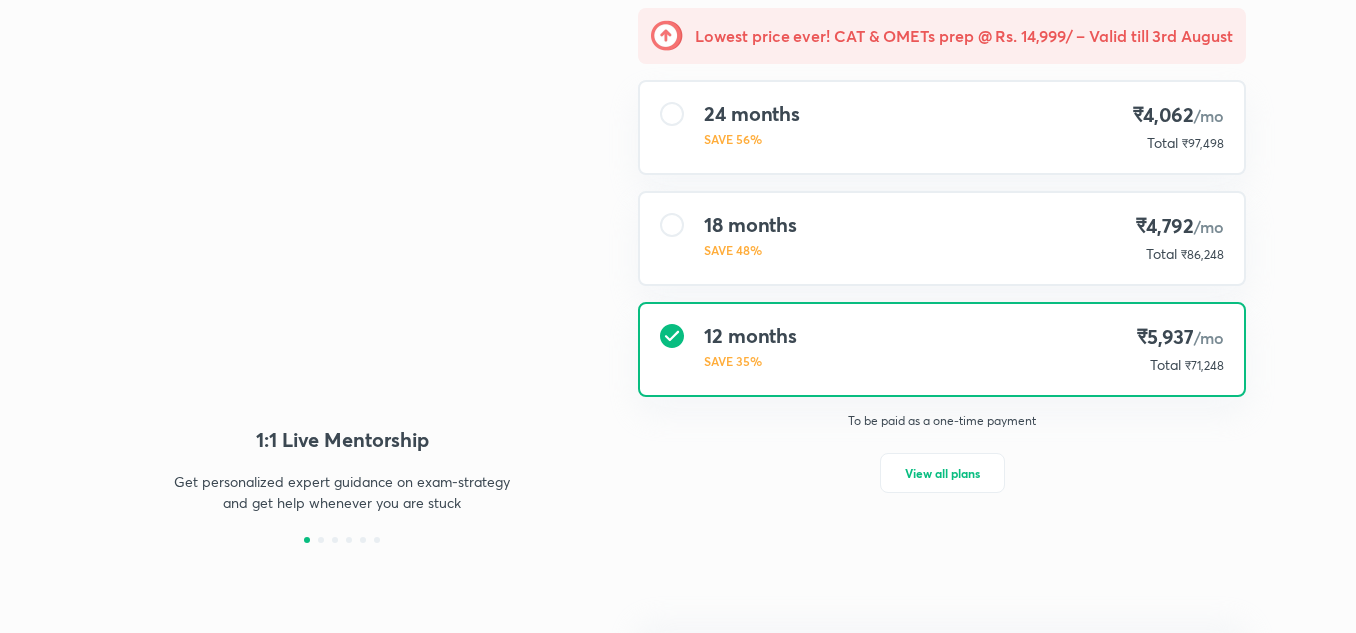 scroll, scrollTop: 0, scrollLeft: 0, axis: both 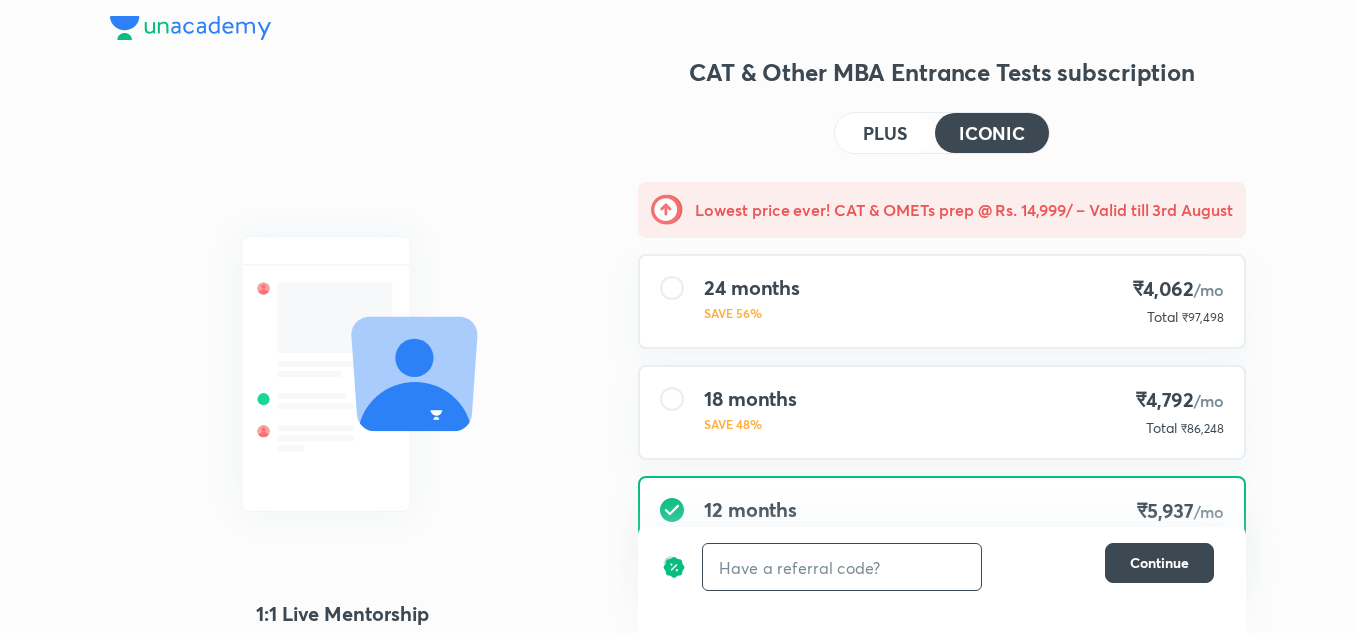 click at bounding box center [842, 567] 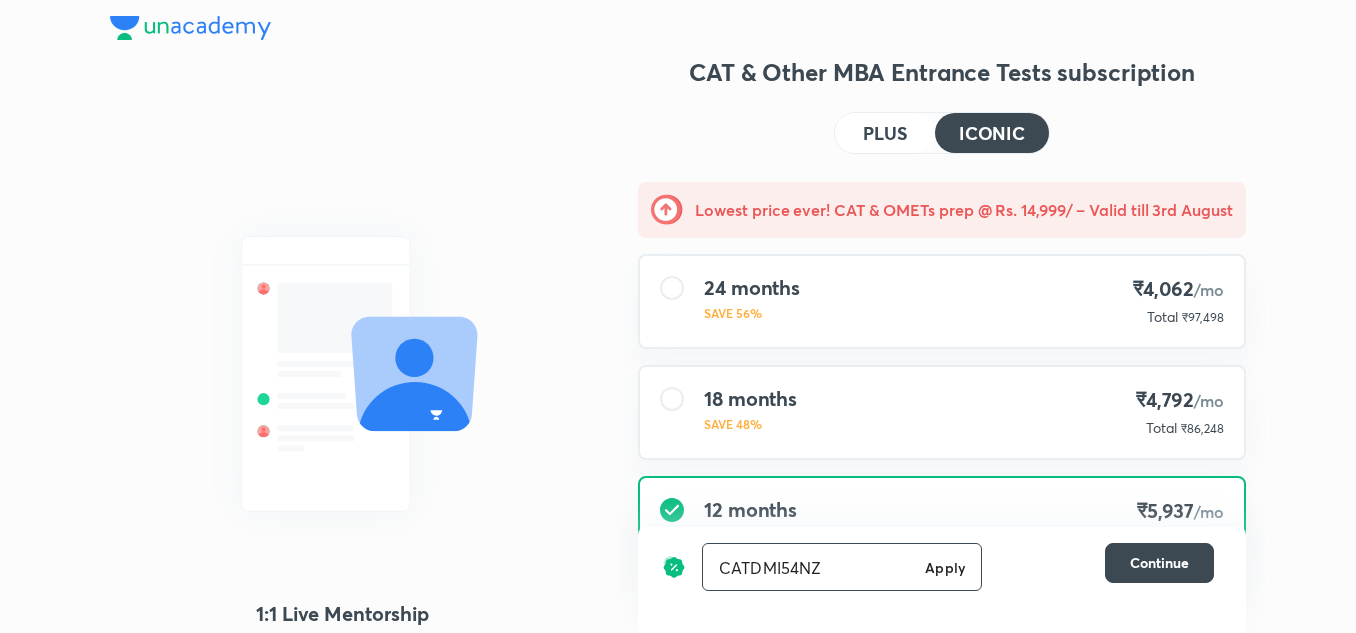 type on "CATDMI54NZ" 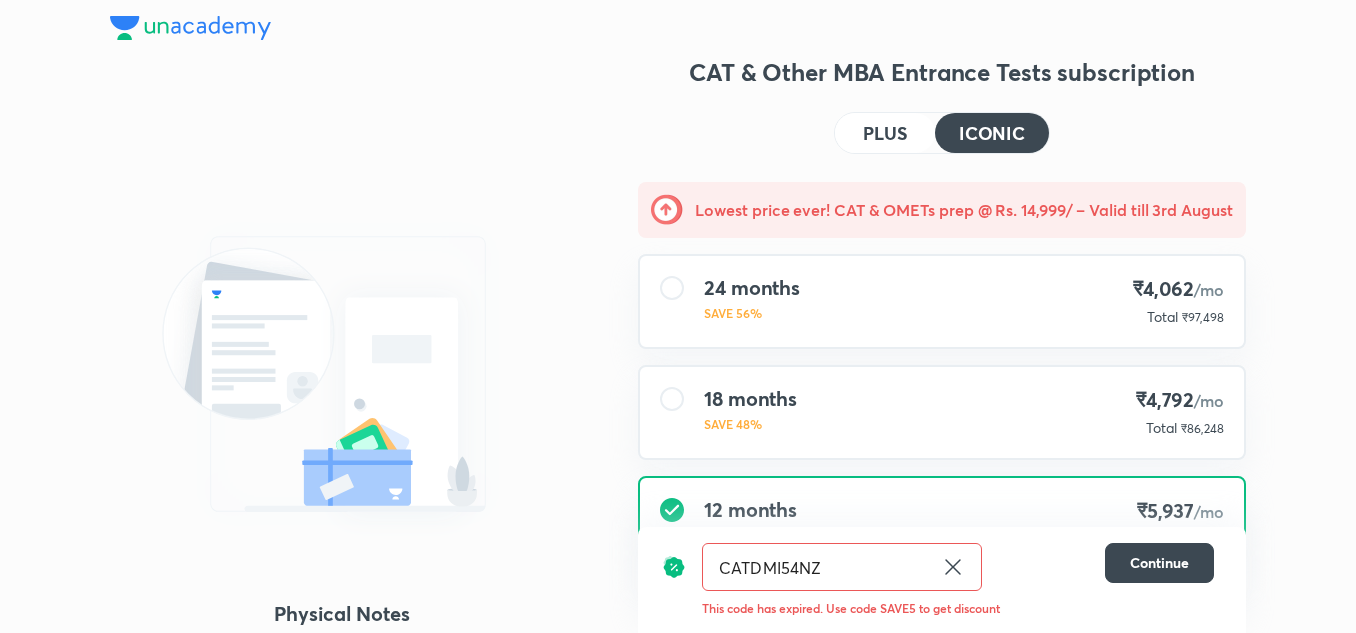 click 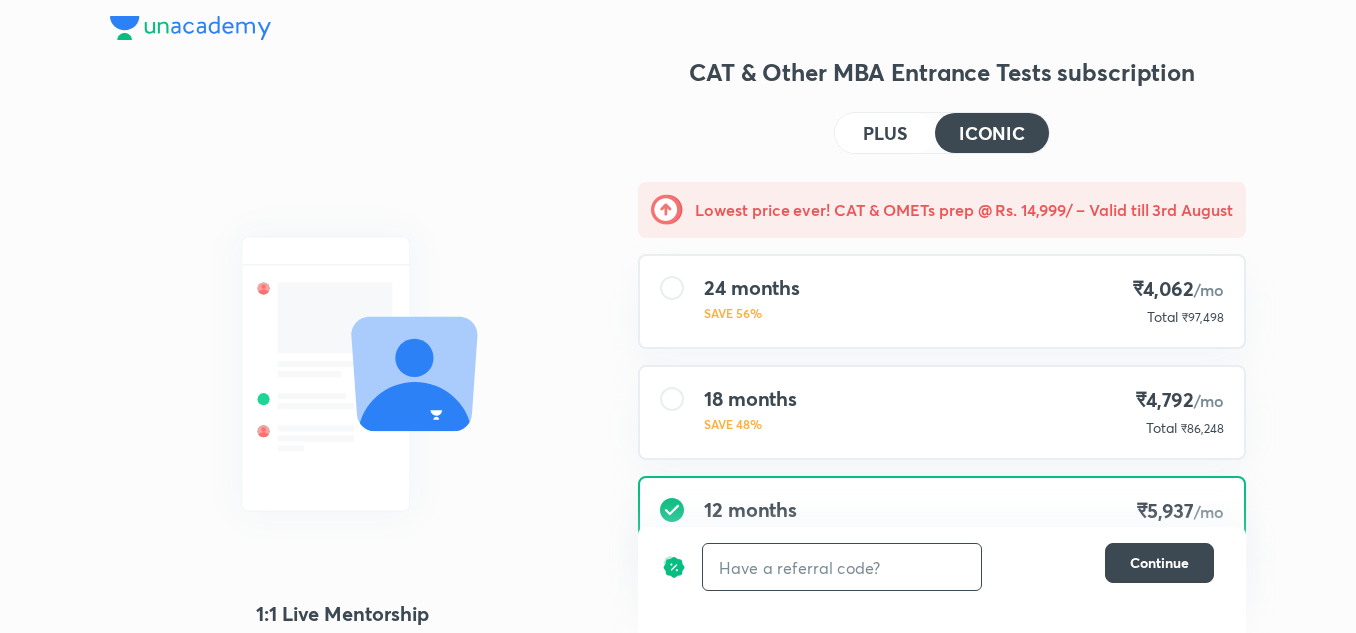 click at bounding box center [842, 567] 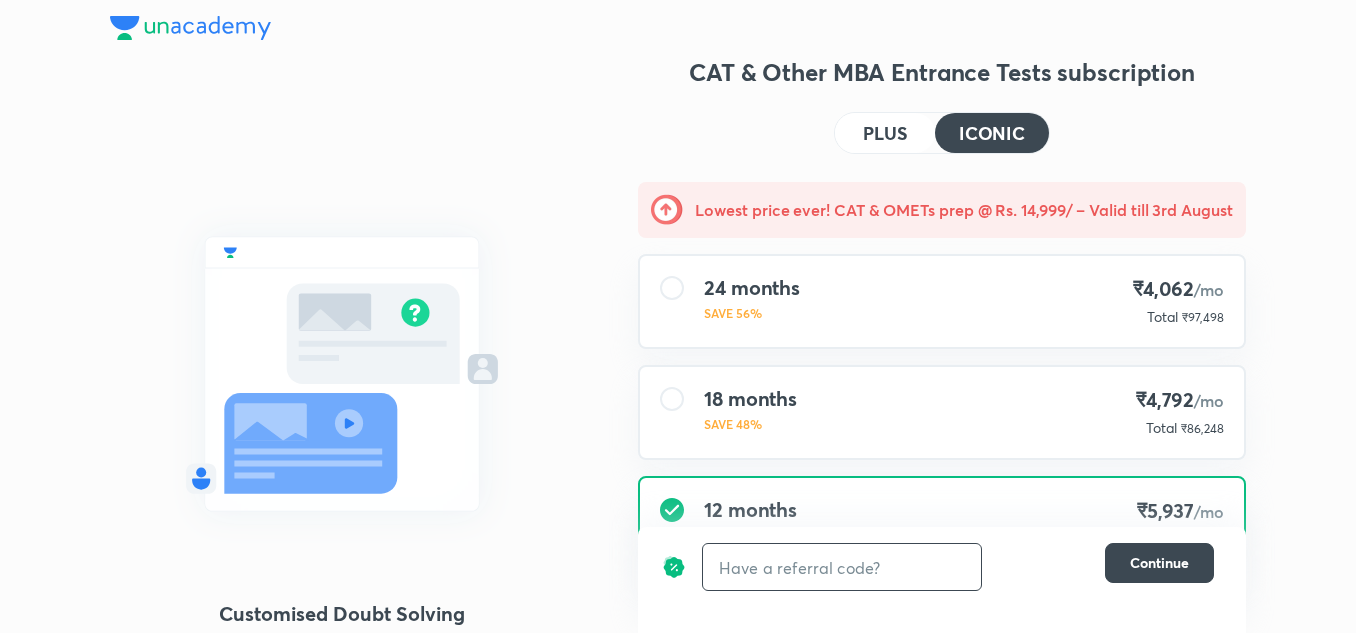 paste on "CATD2GKVSQ" 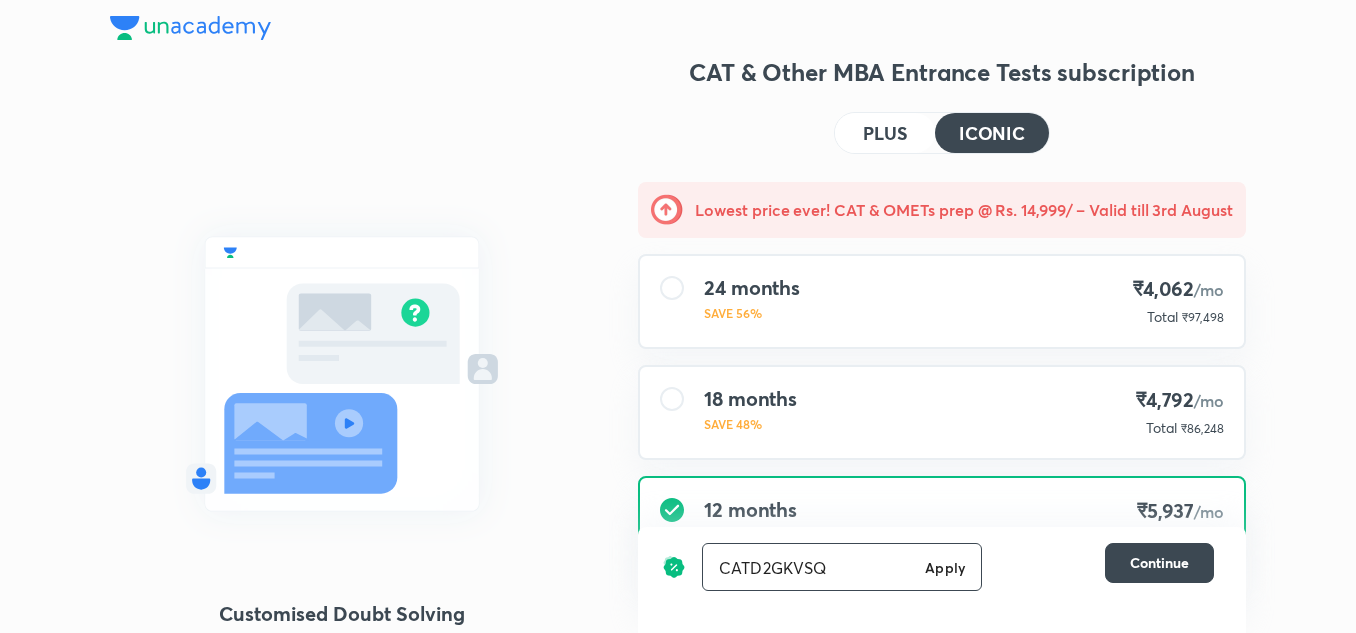 type on "CATD2GKVSQ" 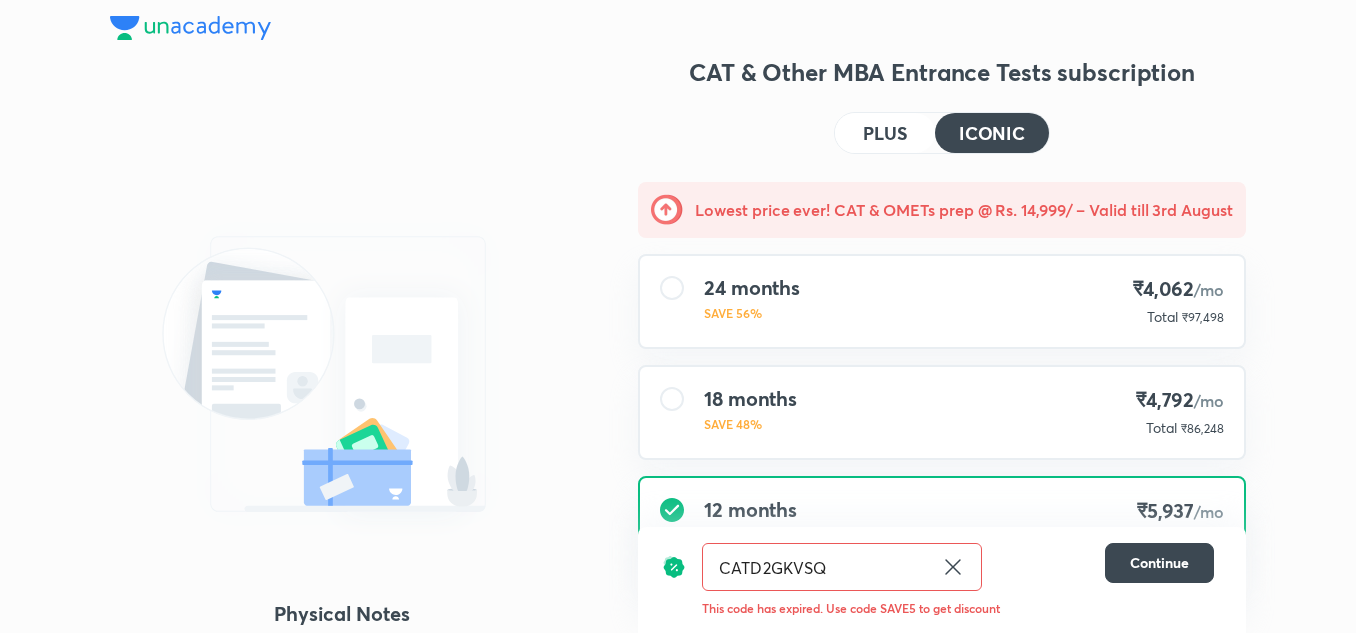 click 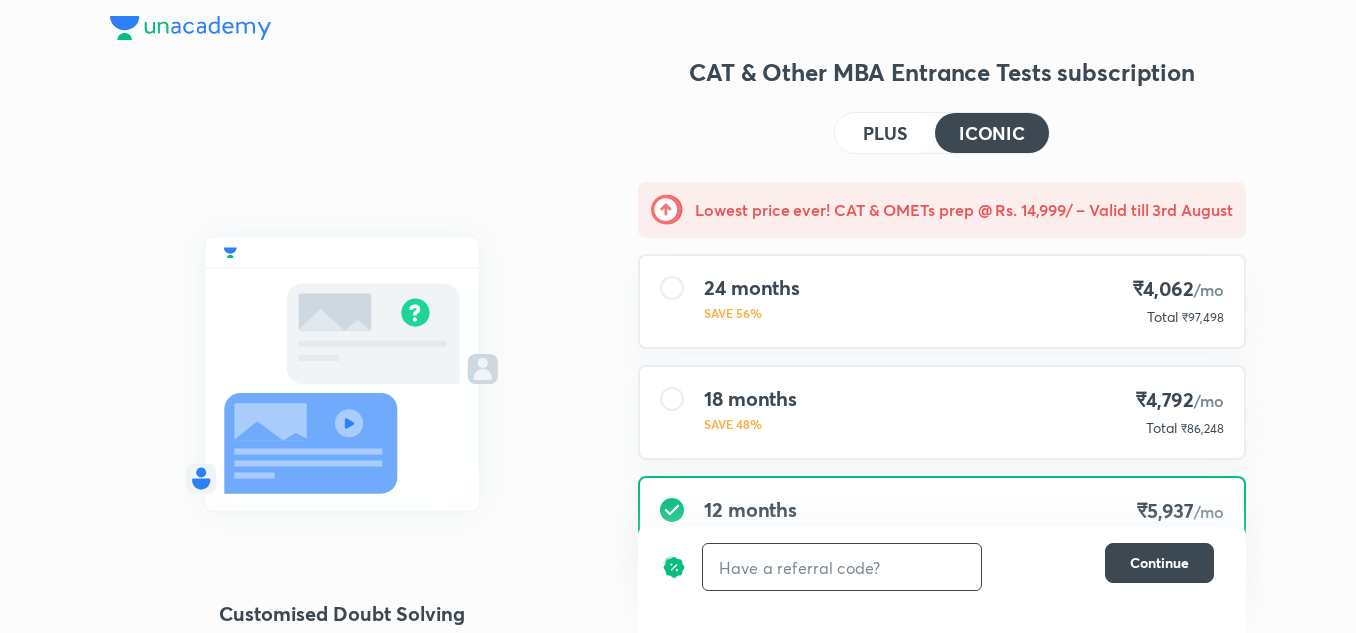 click at bounding box center (842, 567) 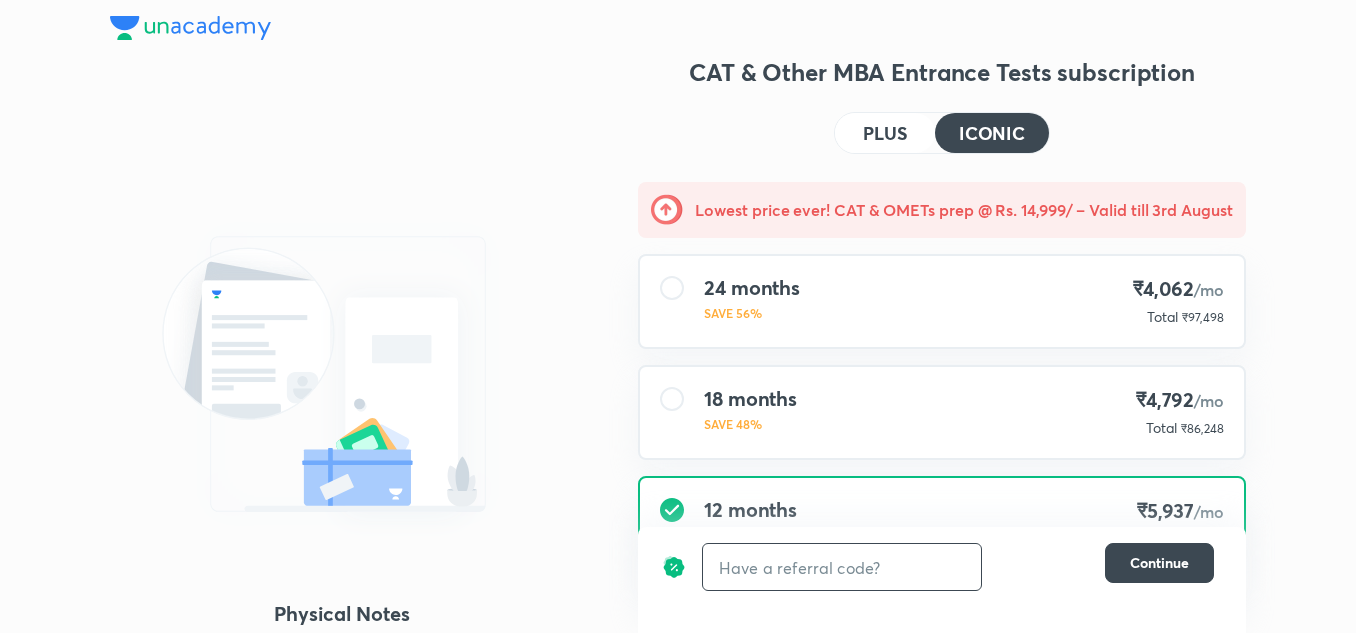 paste on "CATDG2OC9K" 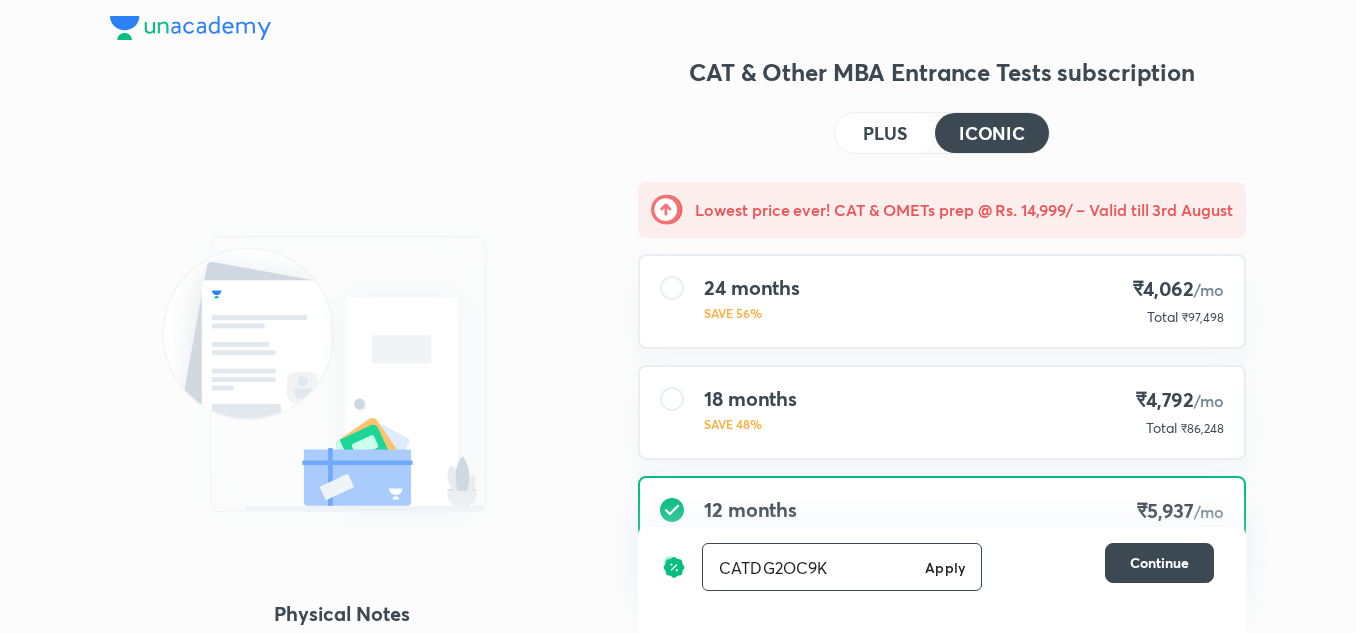 type on "CATDG2OC9K" 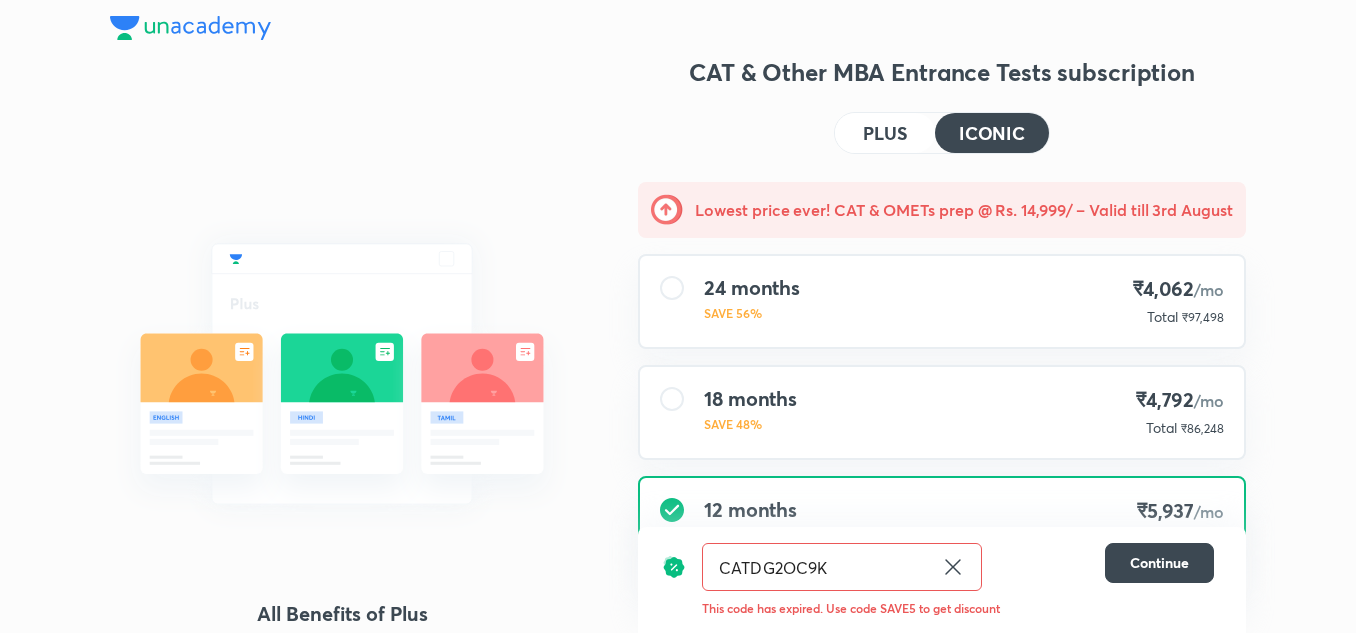 click 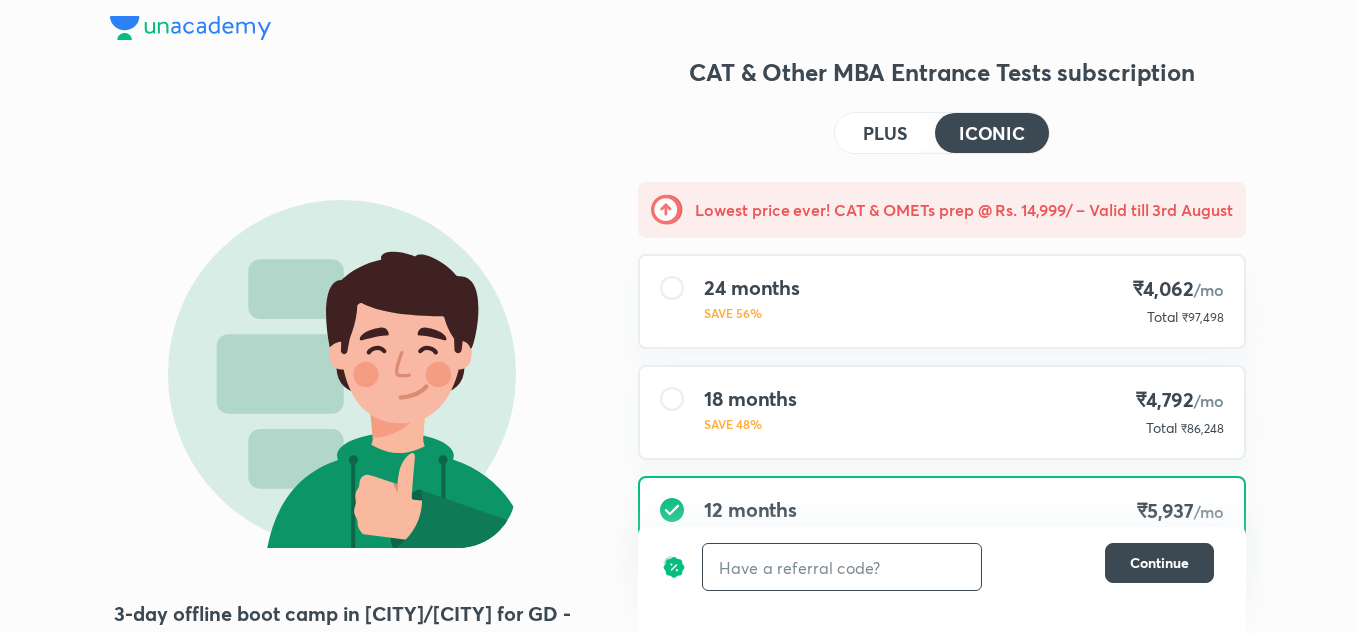 click at bounding box center (842, 567) 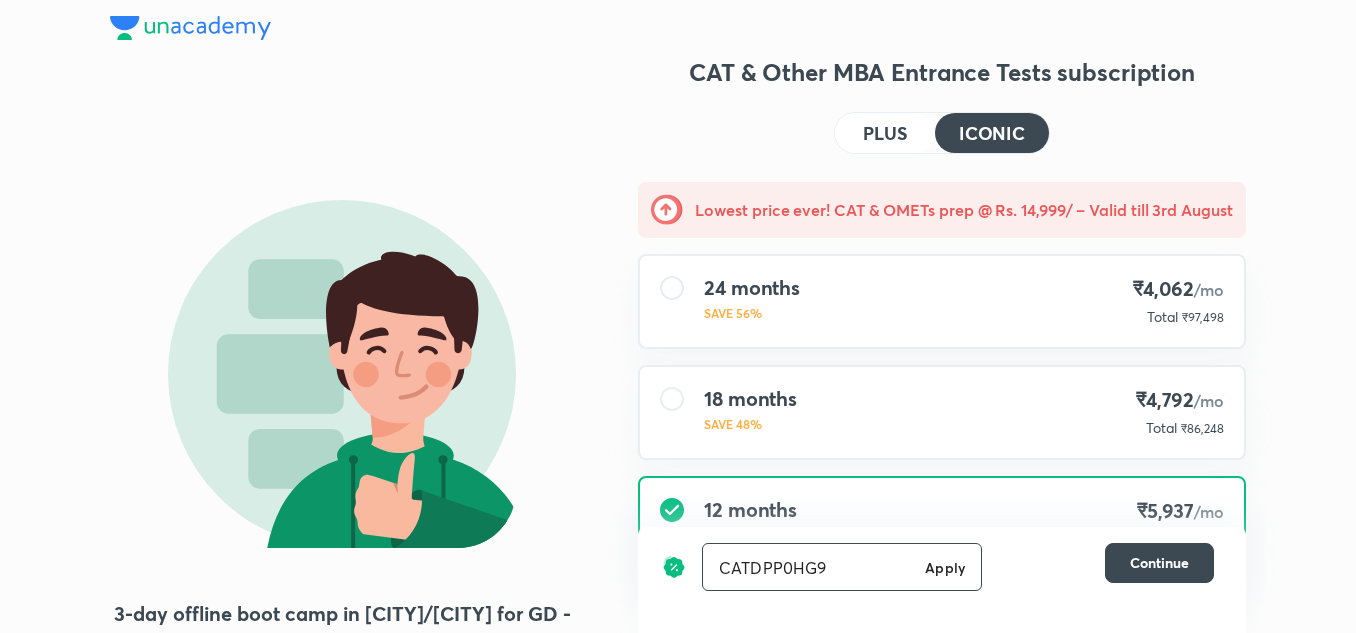 type on "CATDPP0HG9" 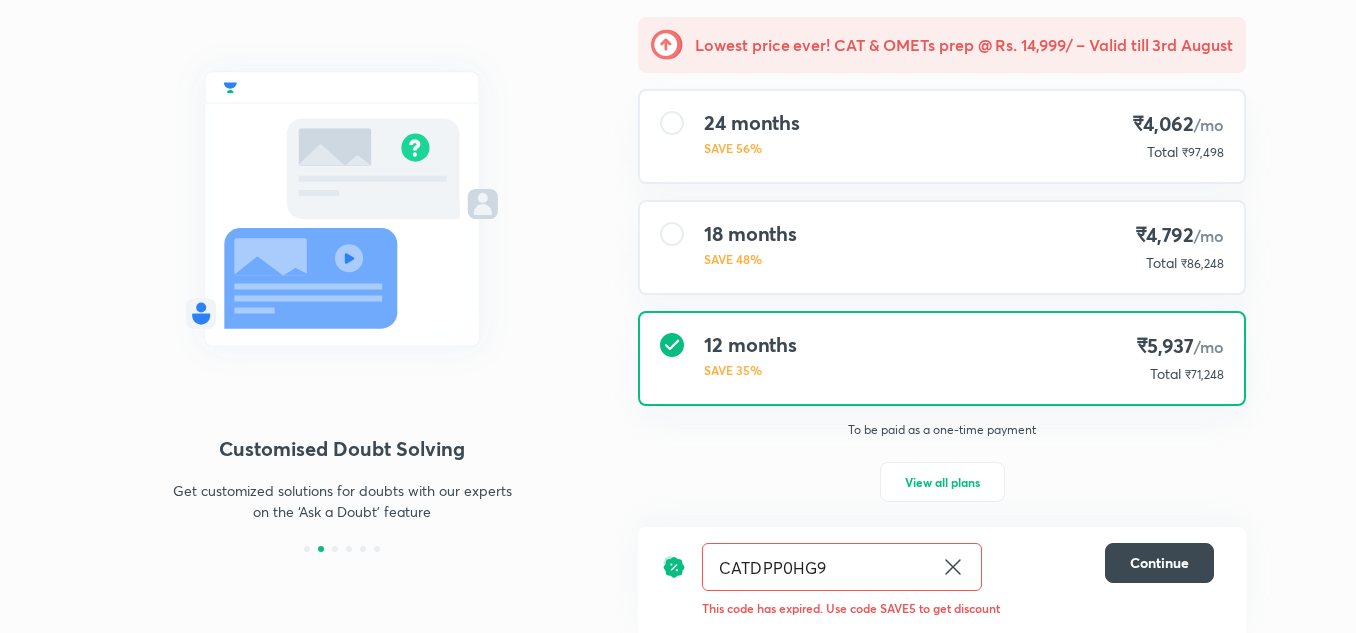 scroll, scrollTop: 174, scrollLeft: 0, axis: vertical 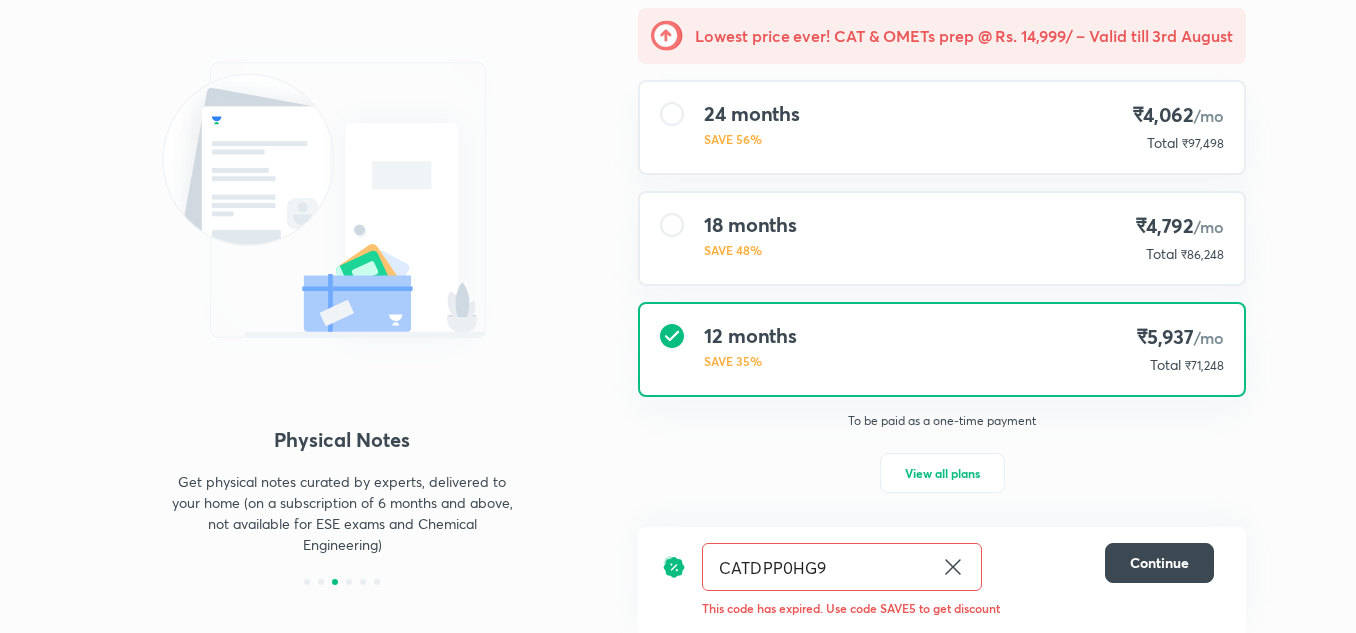 click 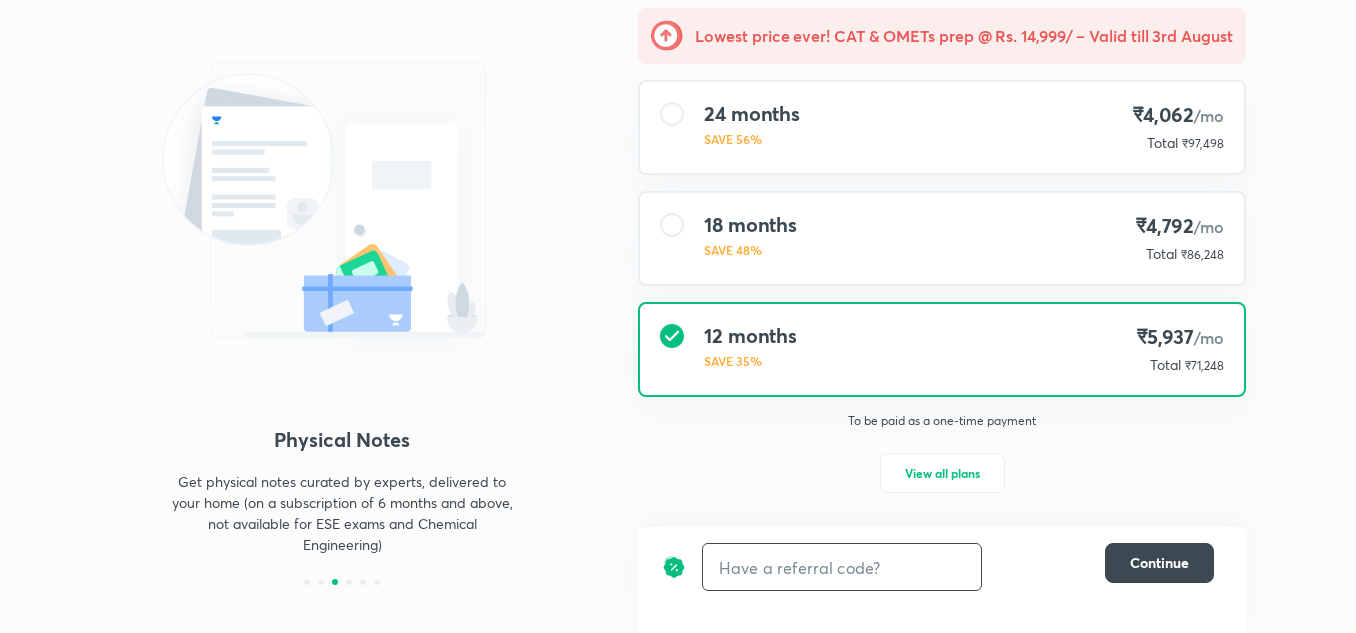 scroll, scrollTop: 0, scrollLeft: 0, axis: both 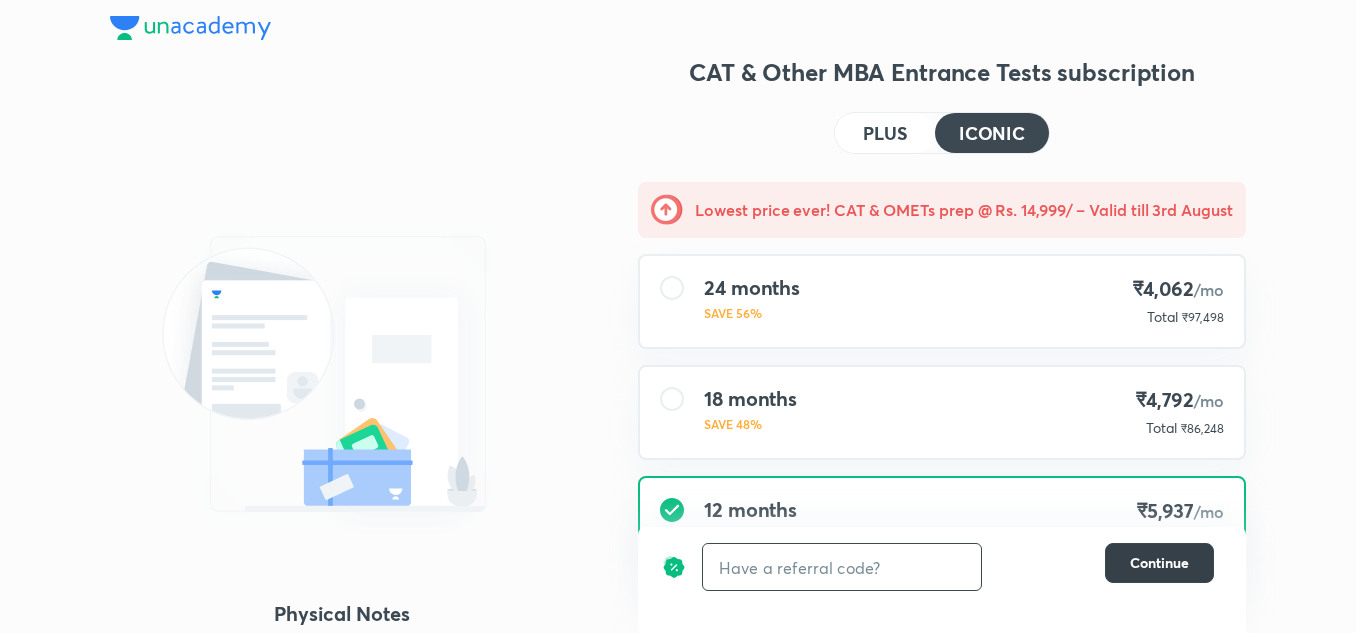 click on "Continue" at bounding box center (1159, 563) 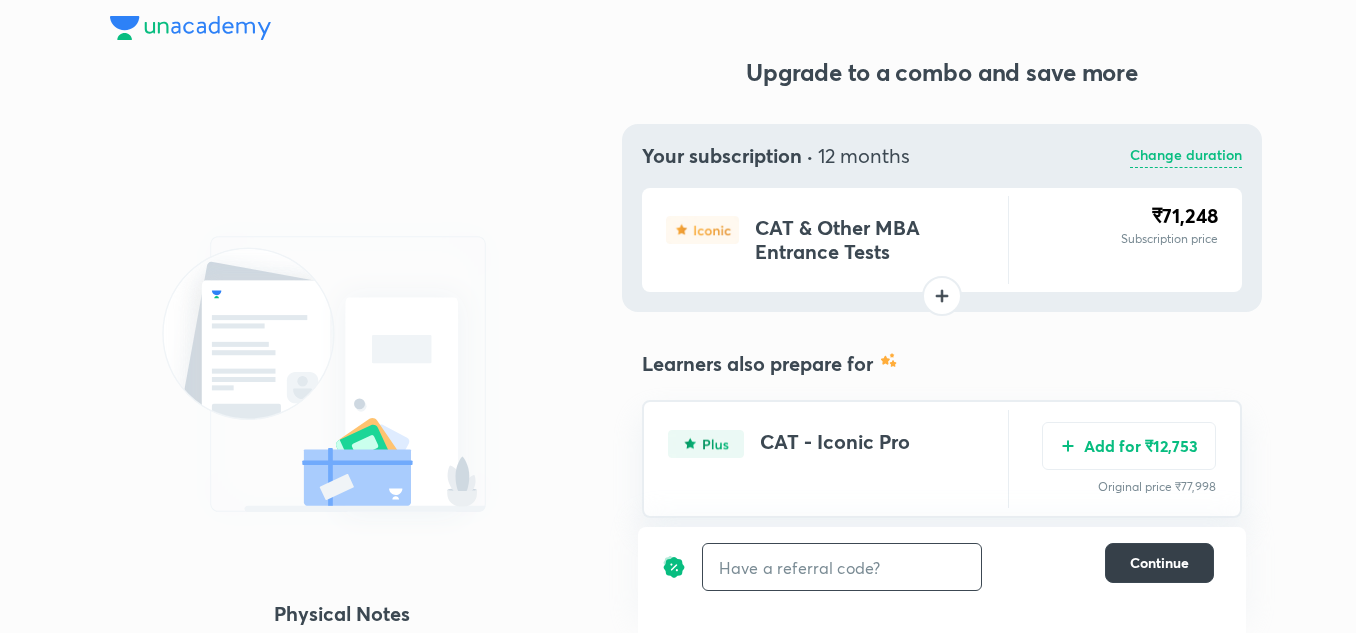 click on "Continue" at bounding box center (1159, 563) 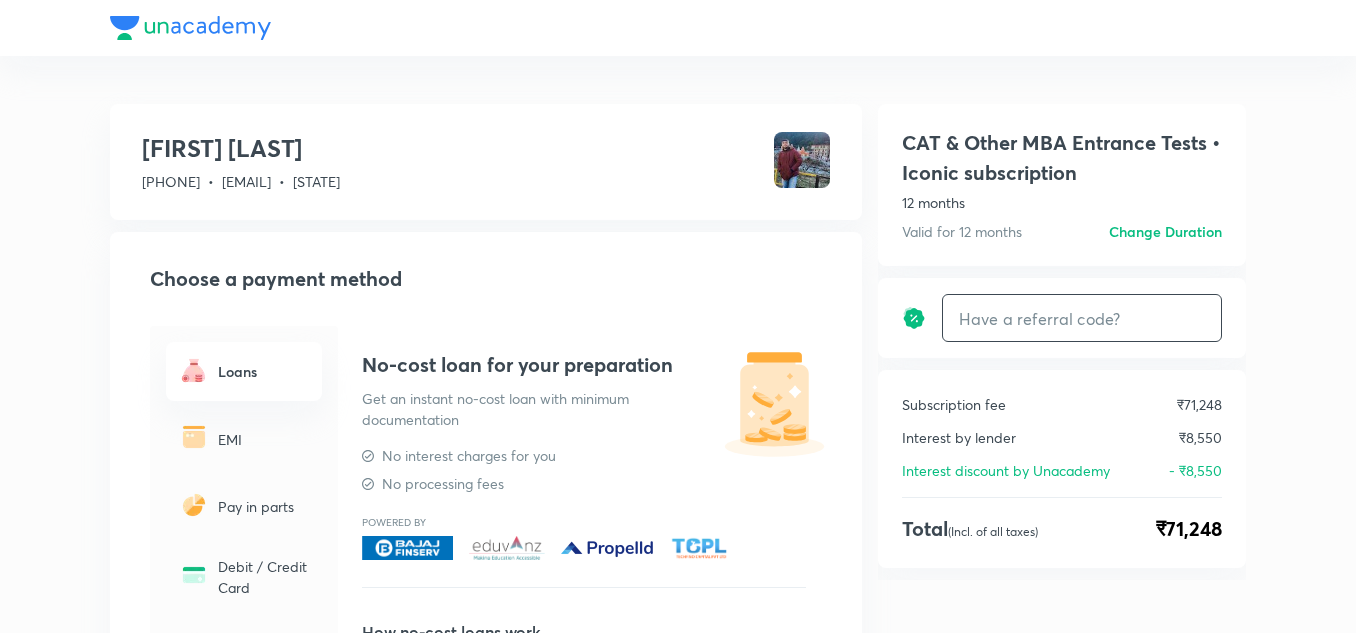click at bounding box center [1082, 318] 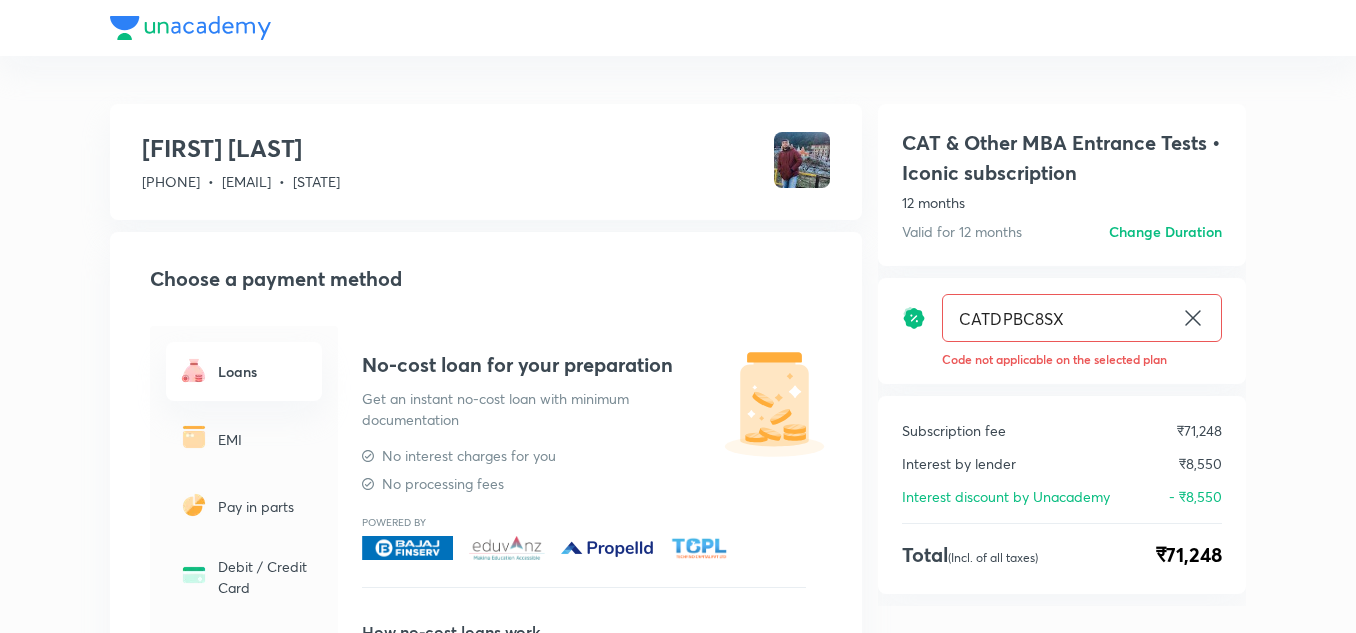 type on "CATDPBC8SX" 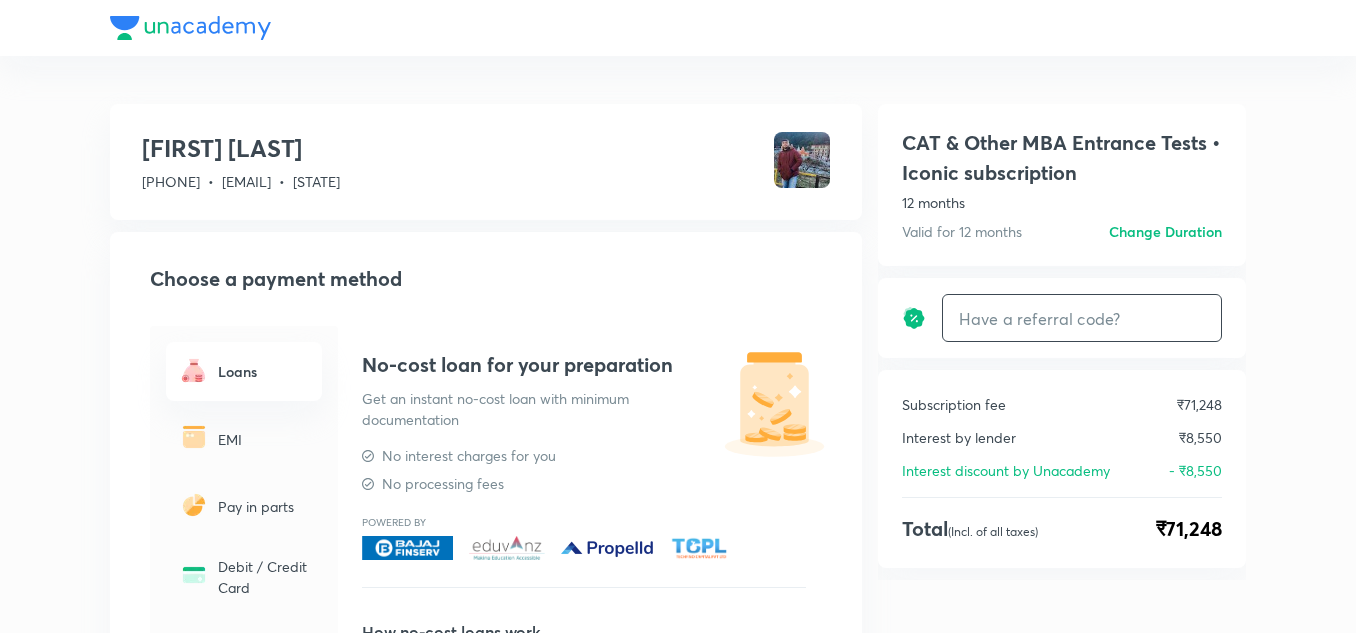 click at bounding box center (1082, 318) 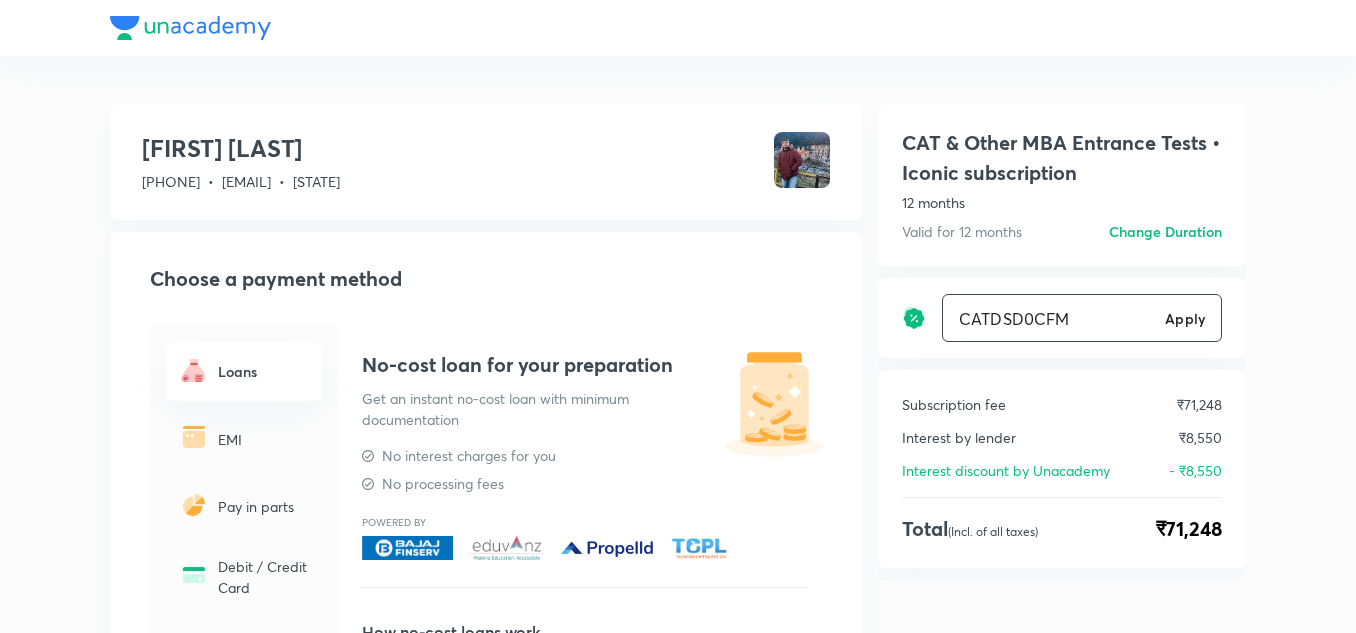type on "CATDSD0CFM" 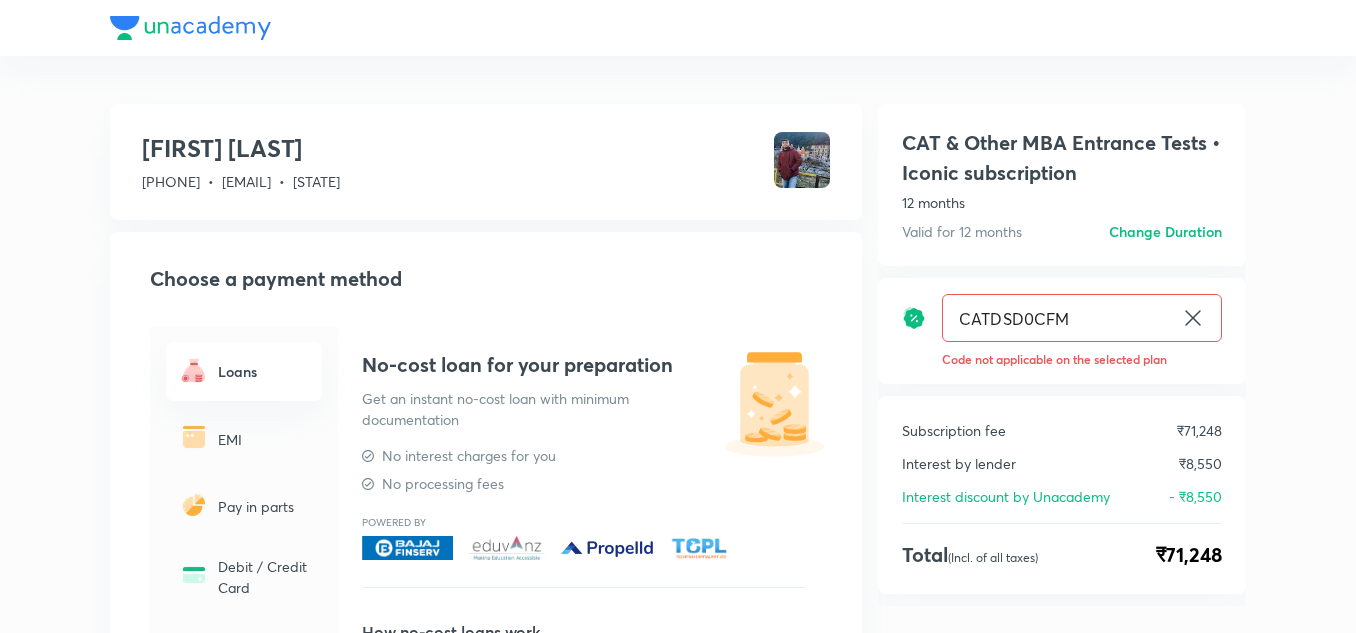 click 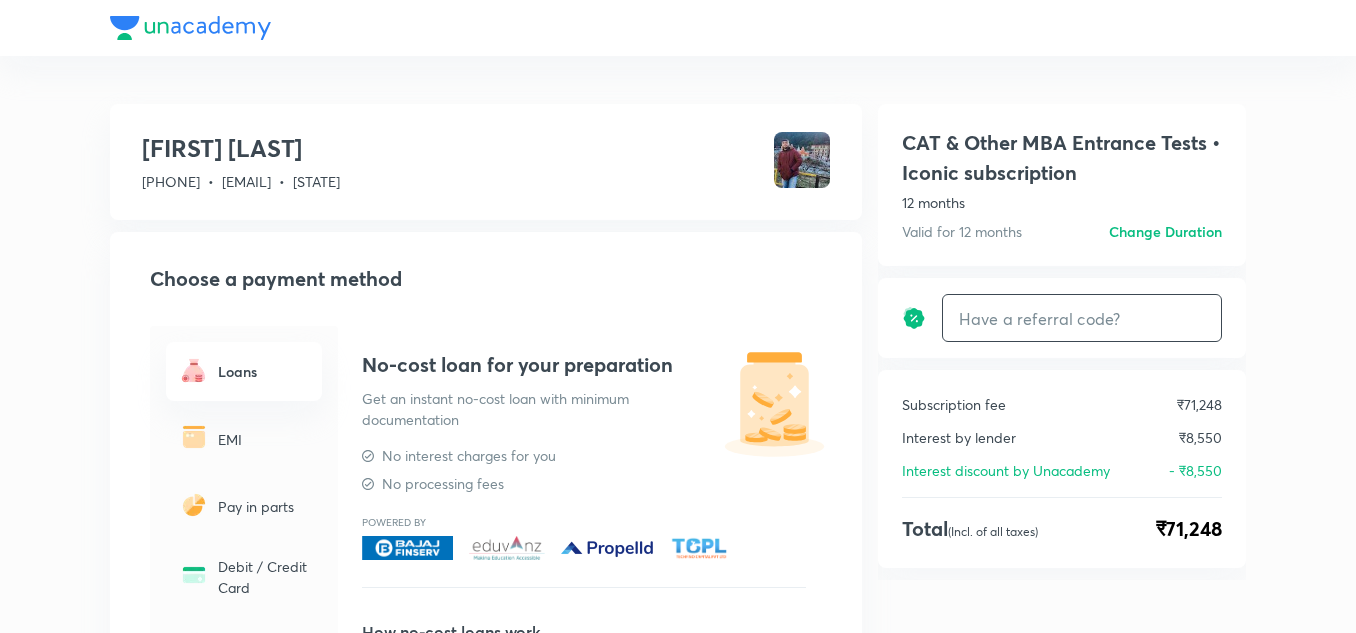 click at bounding box center [1082, 318] 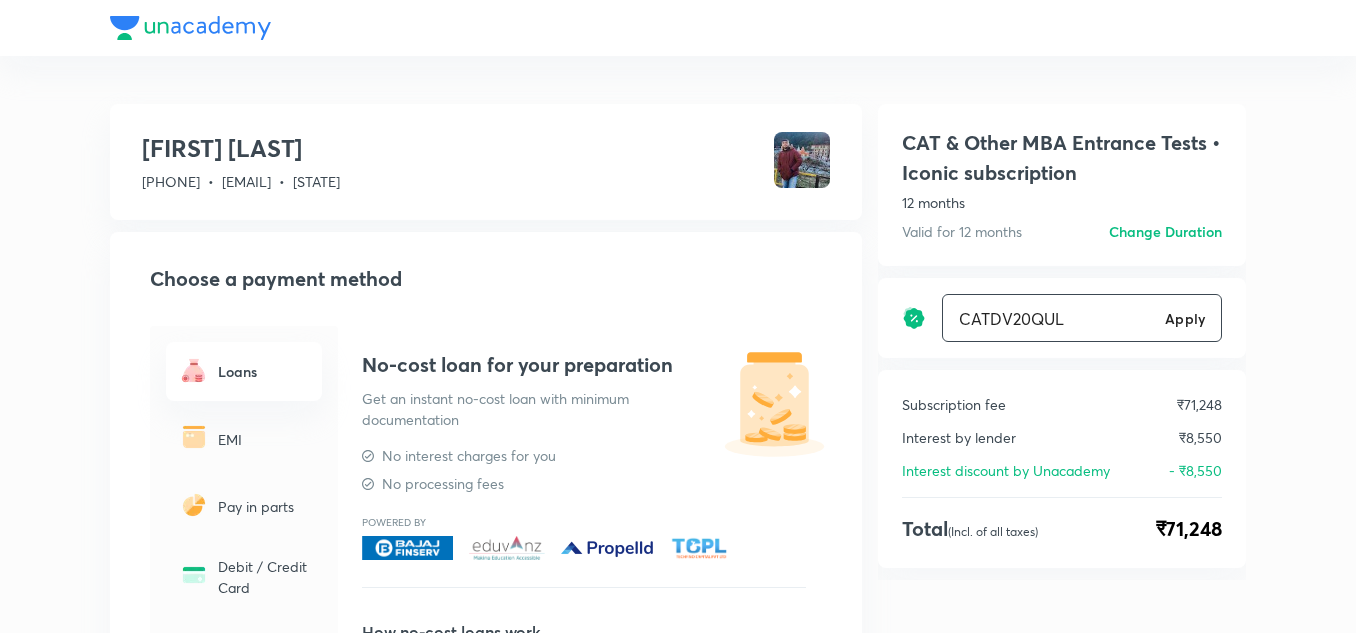 type on "CATDV20QUL" 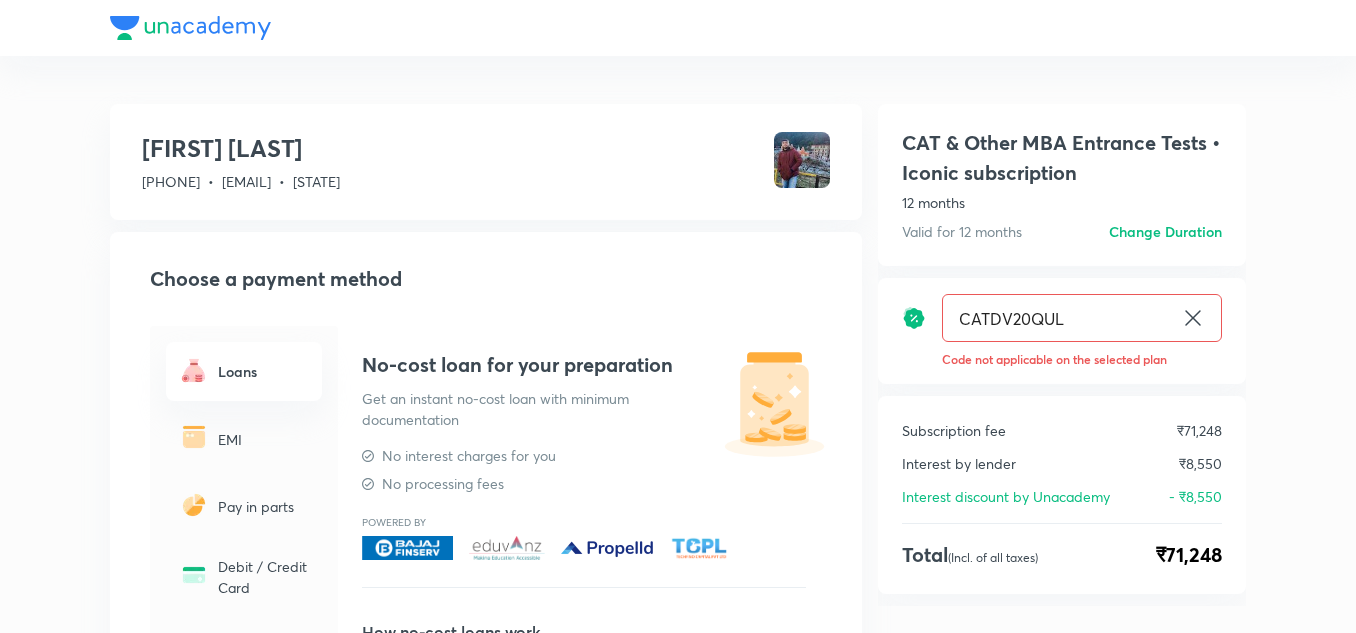 click 